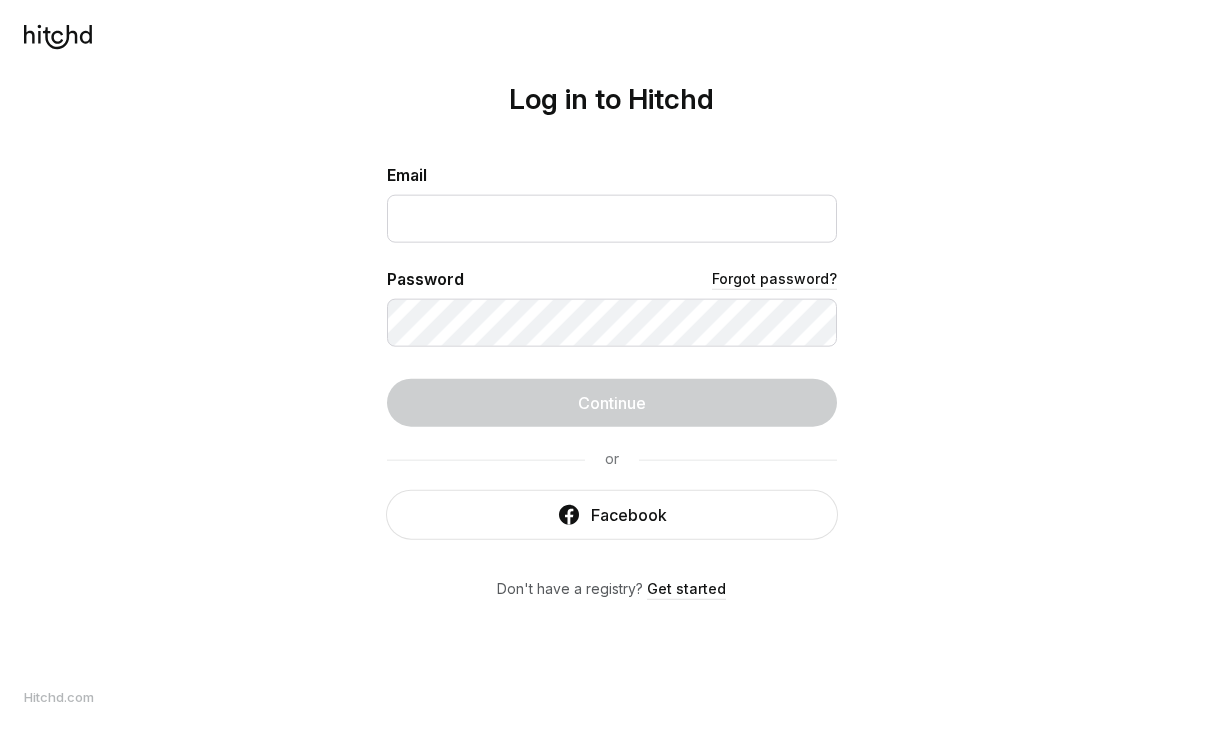 scroll, scrollTop: 0, scrollLeft: 0, axis: both 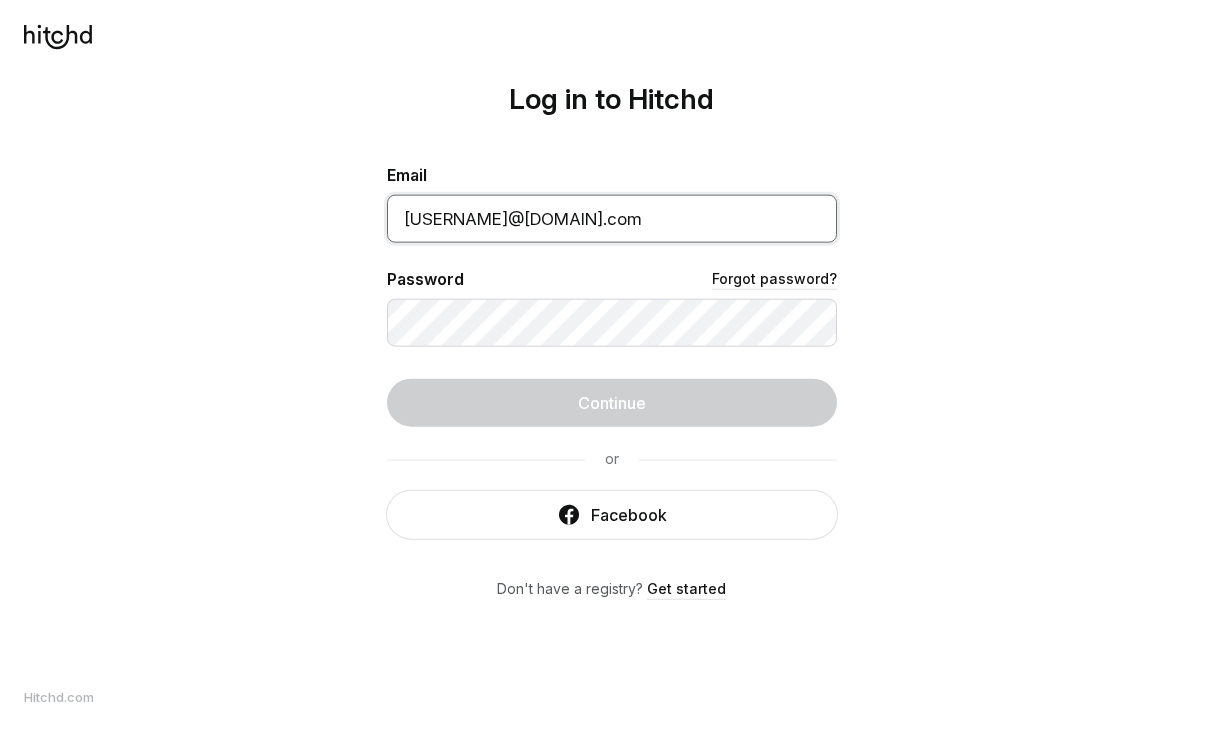 type on "[USERNAME]@[DOMAIN].com" 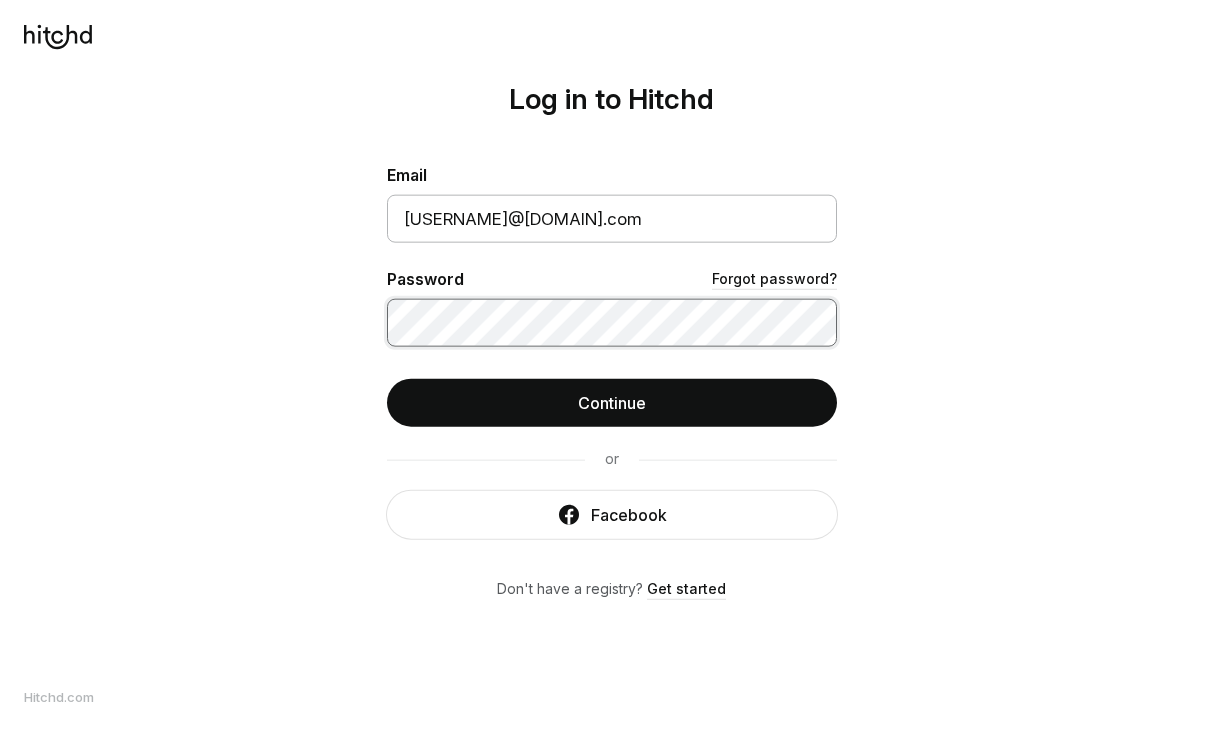 click on "Continue" at bounding box center (612, 402) 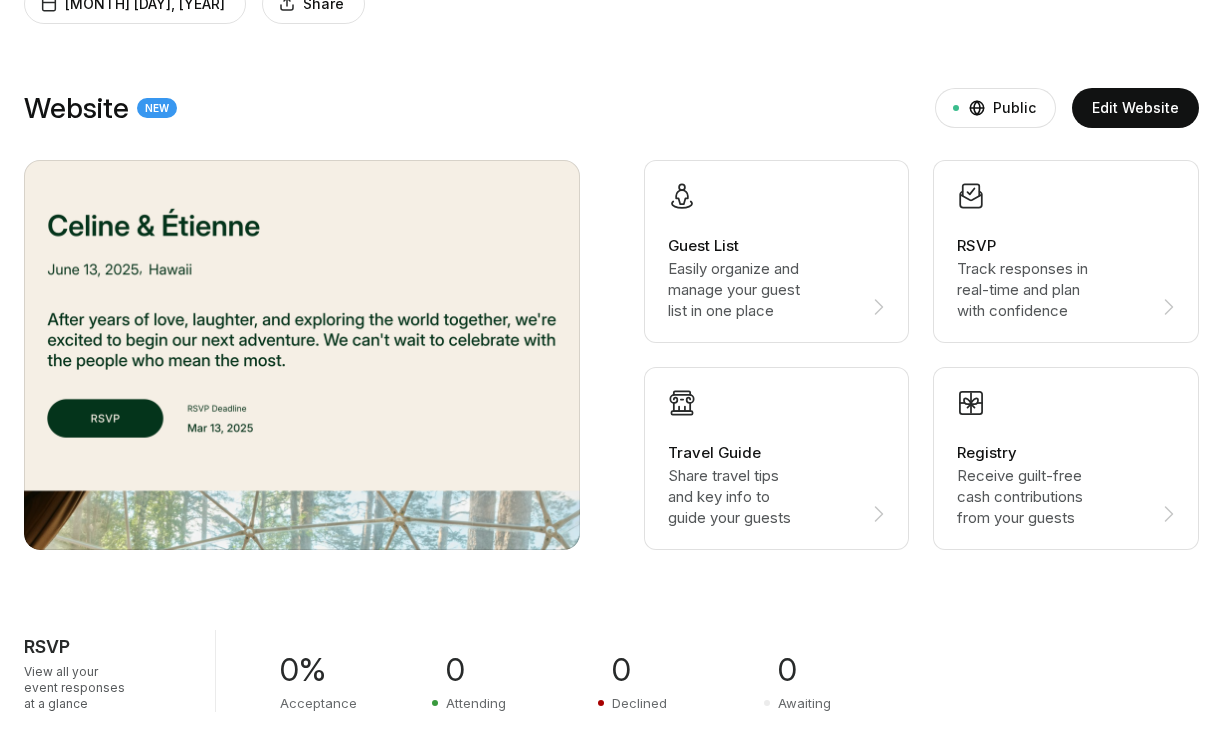 scroll, scrollTop: 241, scrollLeft: 0, axis: vertical 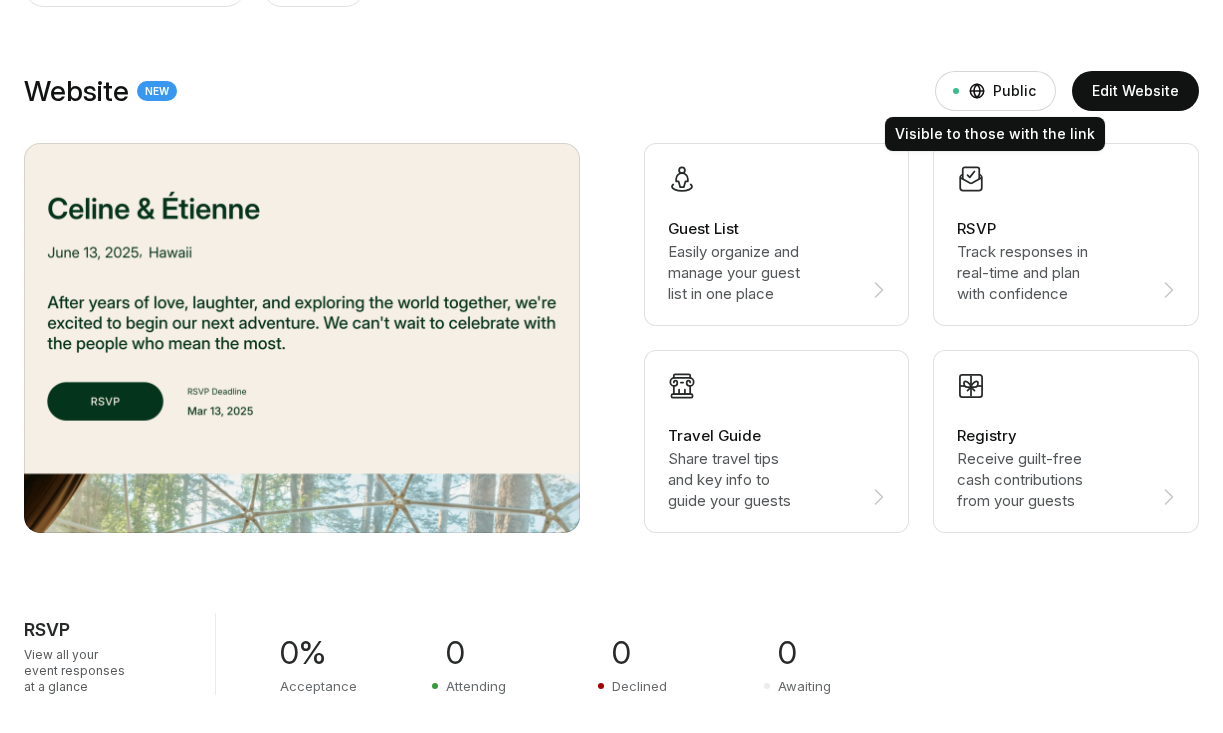 click on "Public
Visible to those with the link" at bounding box center [994, 91] 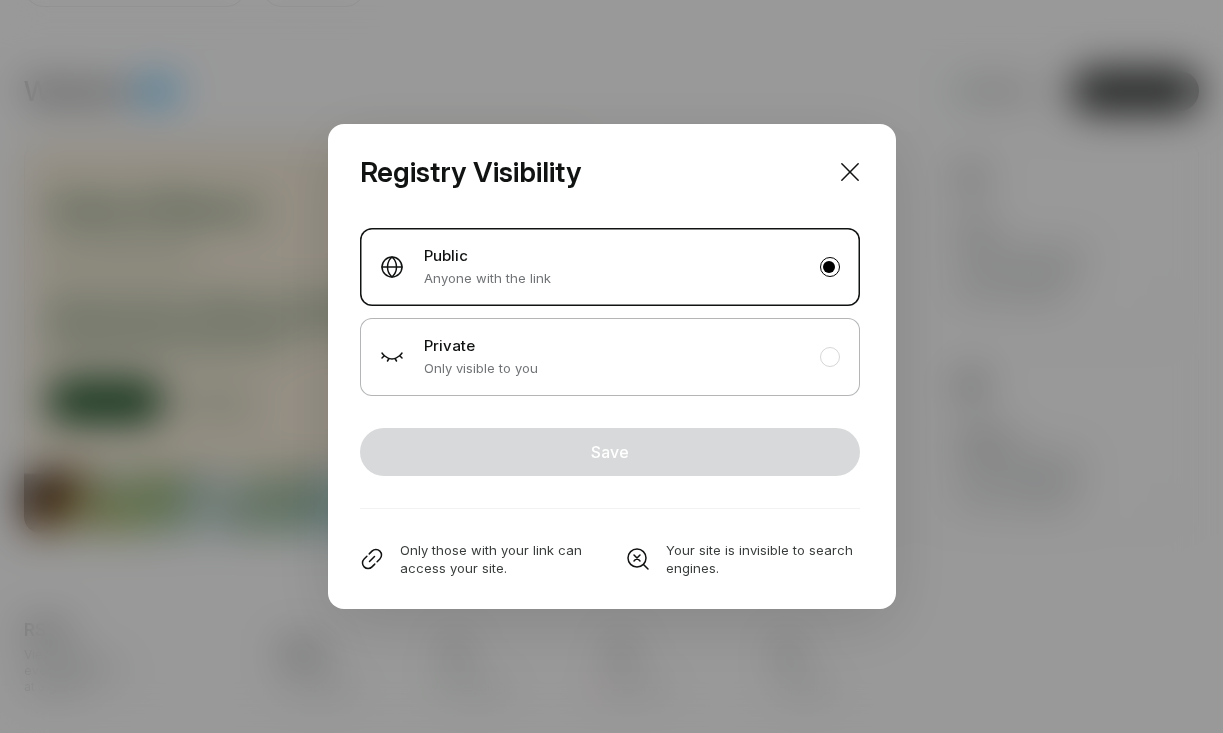 click on "Private
Only visible to you" at bounding box center (610, 357) 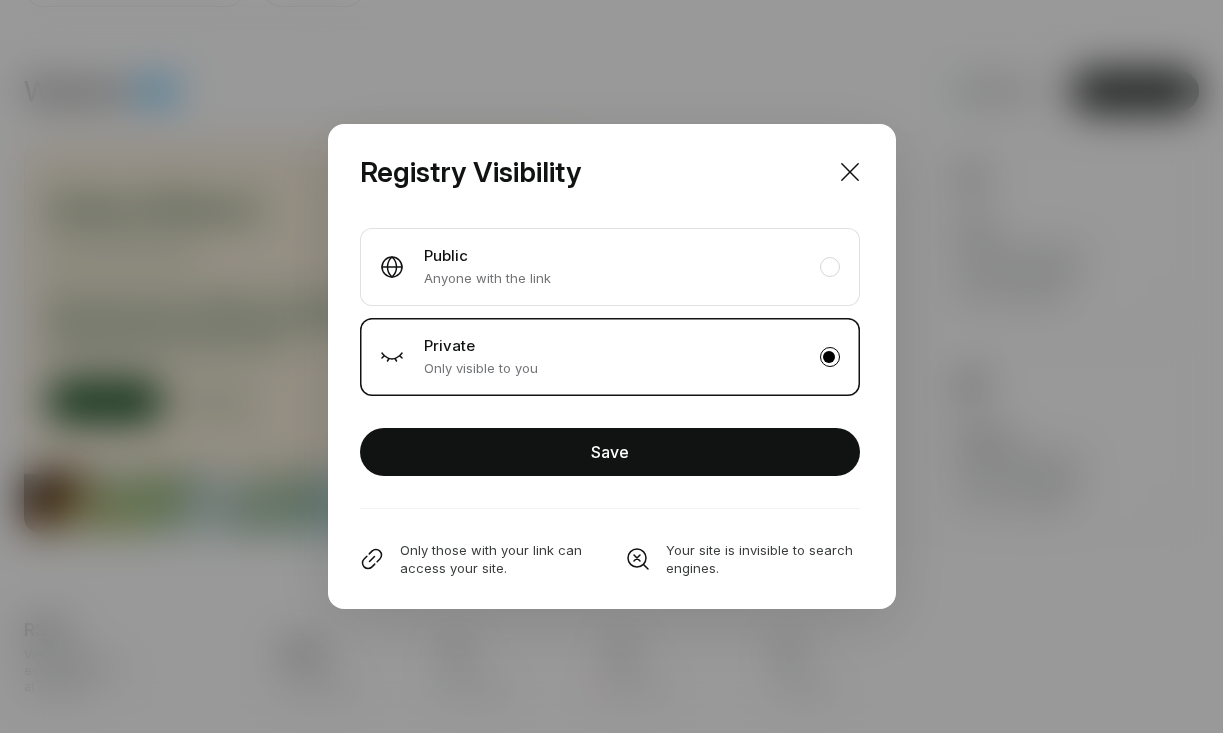 click on "Save" at bounding box center [610, 452] 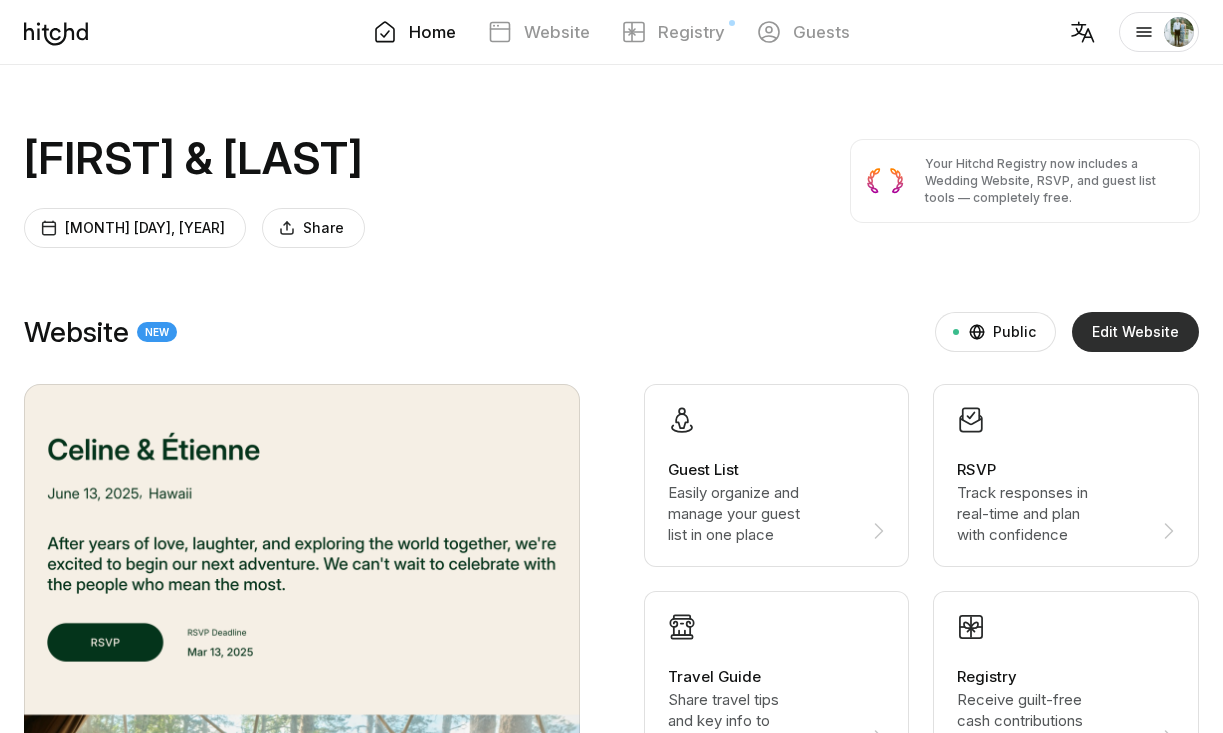 scroll, scrollTop: 0, scrollLeft: 0, axis: both 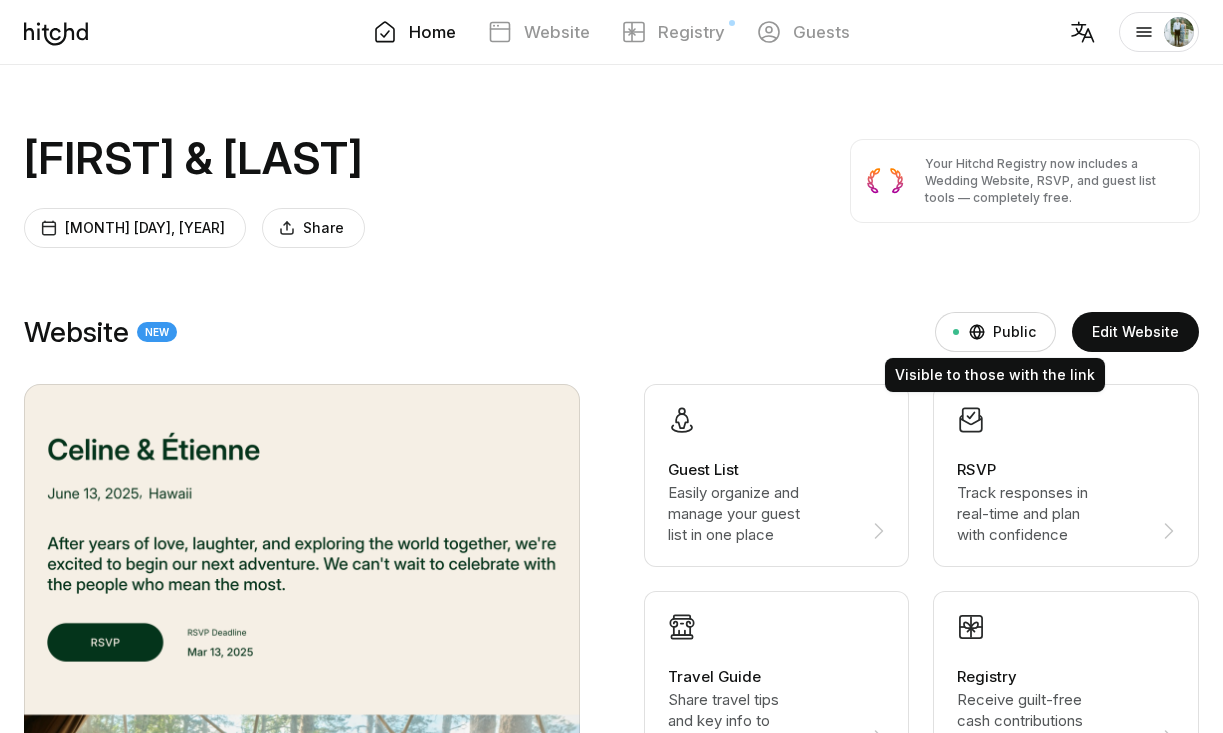 click on "Public" at bounding box center (1014, 332) 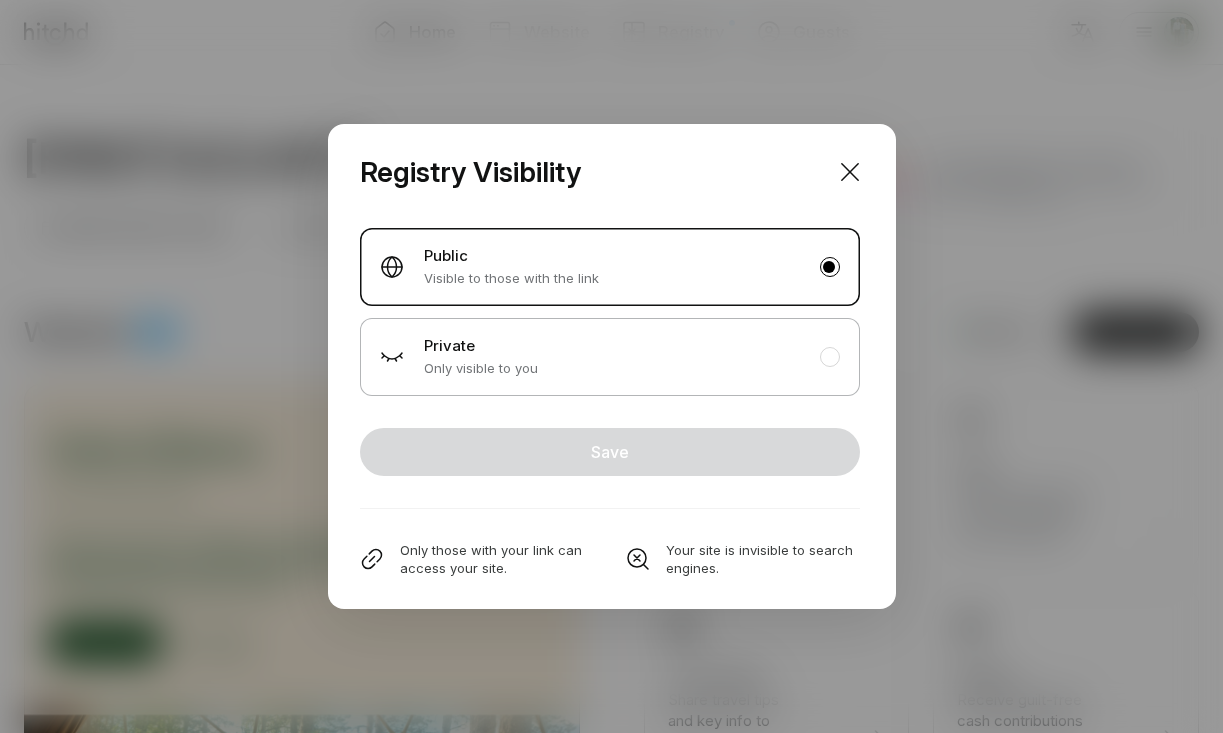 click on "Private
Only visible to you" at bounding box center [610, 357] 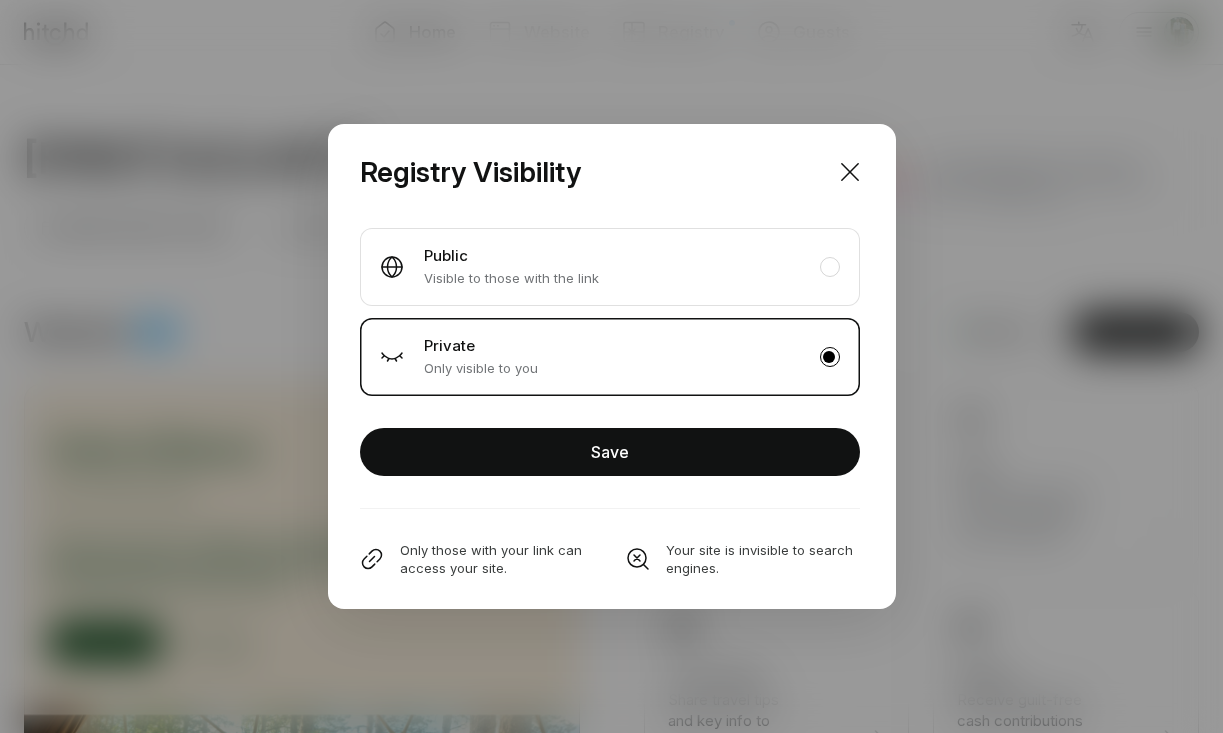 click on "Save" at bounding box center (610, 452) 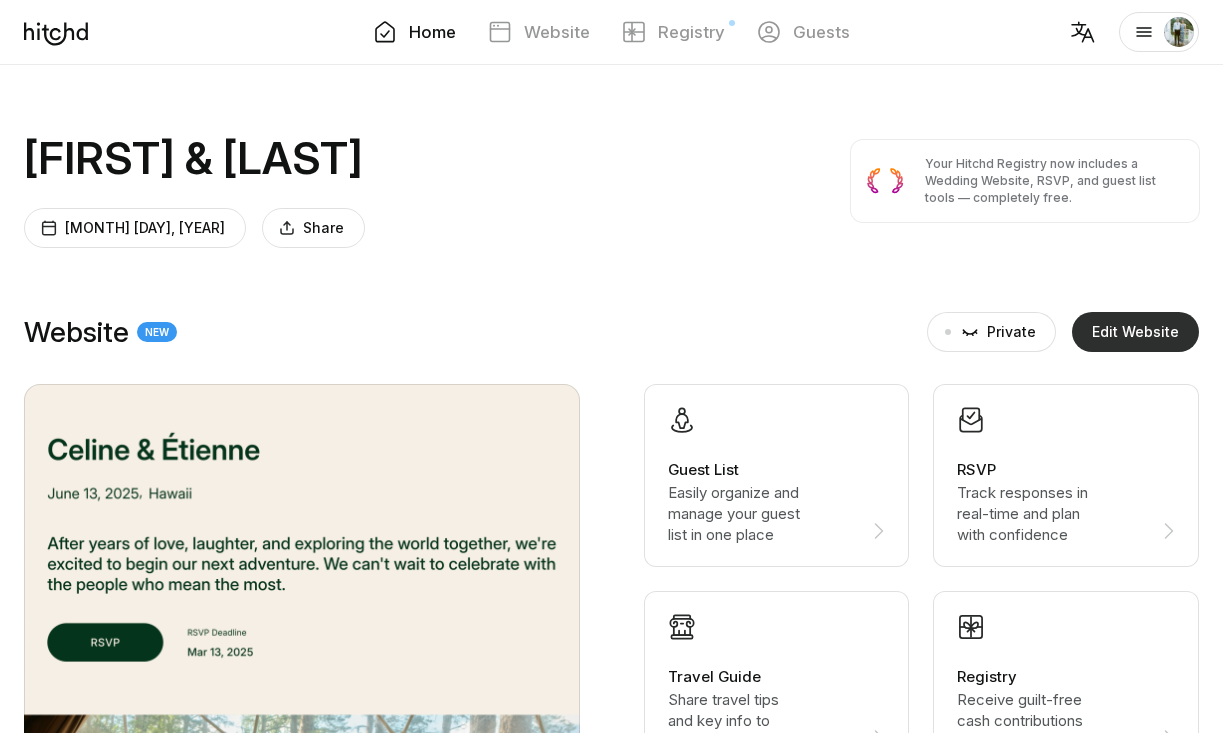 click on "Edit Website" at bounding box center [1135, 332] 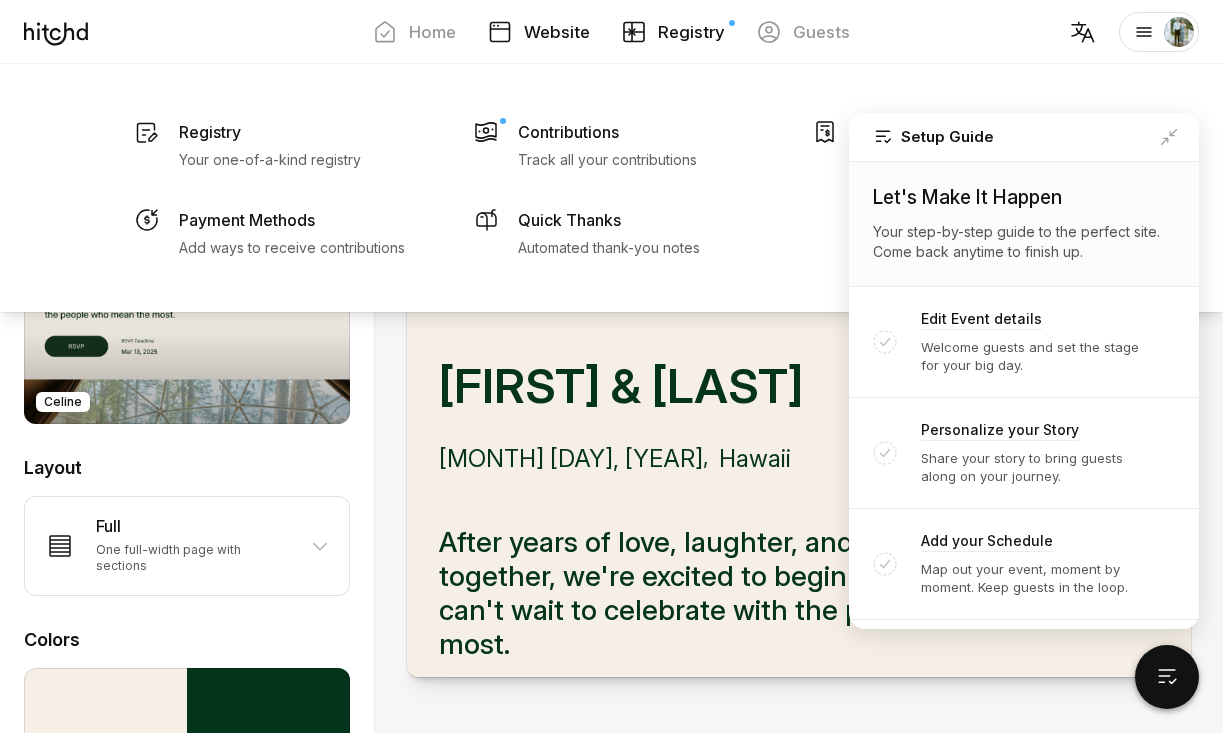 click on "Registry" at bounding box center [691, 32] 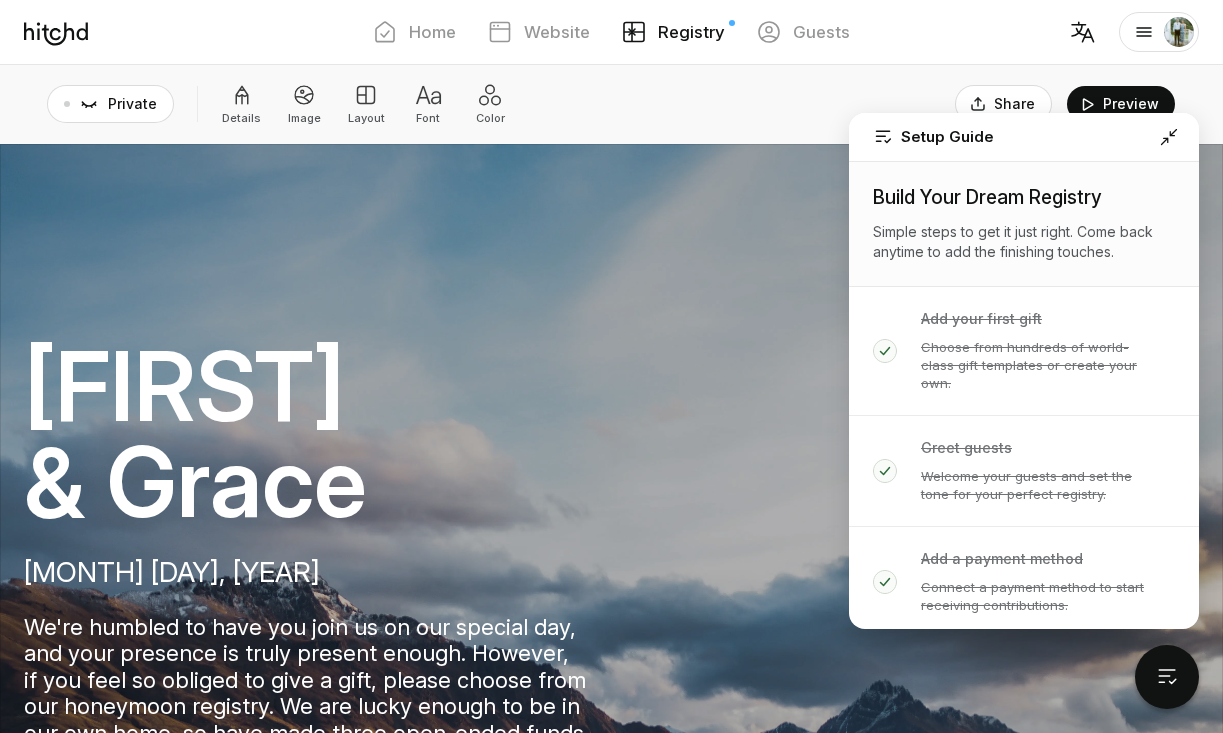 click at bounding box center (1169, 137) 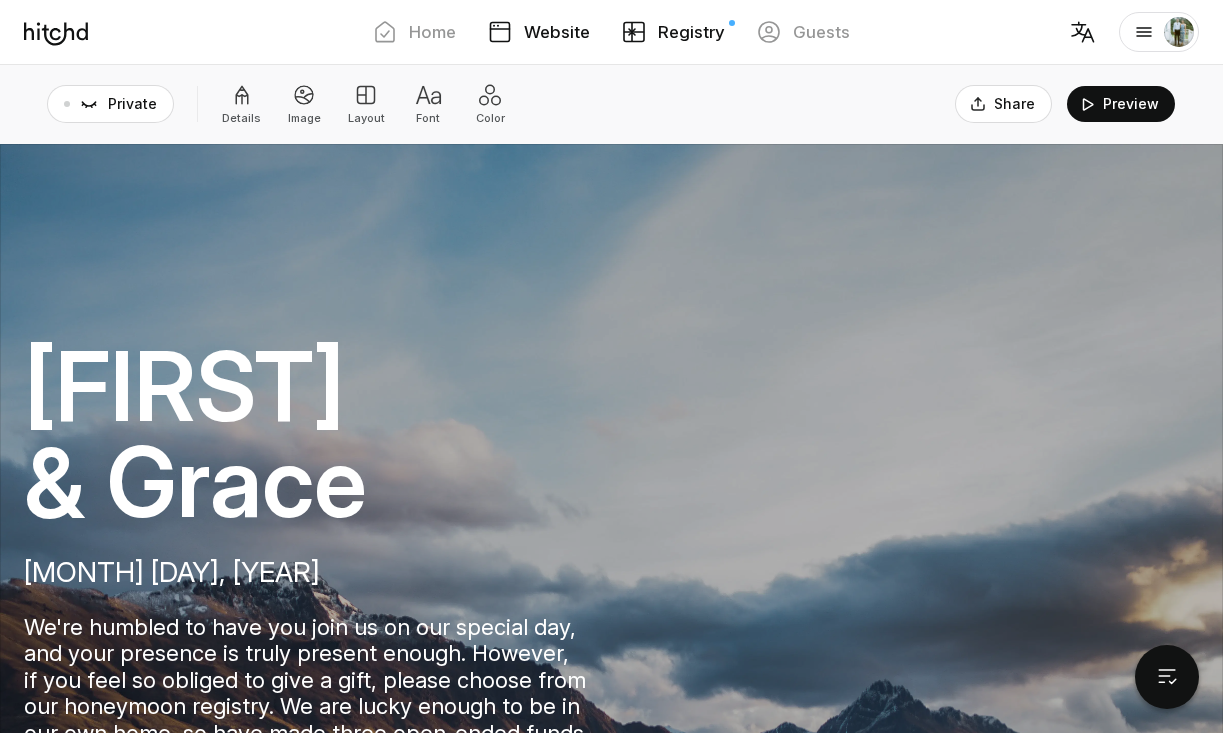 click on "Website" at bounding box center [557, 32] 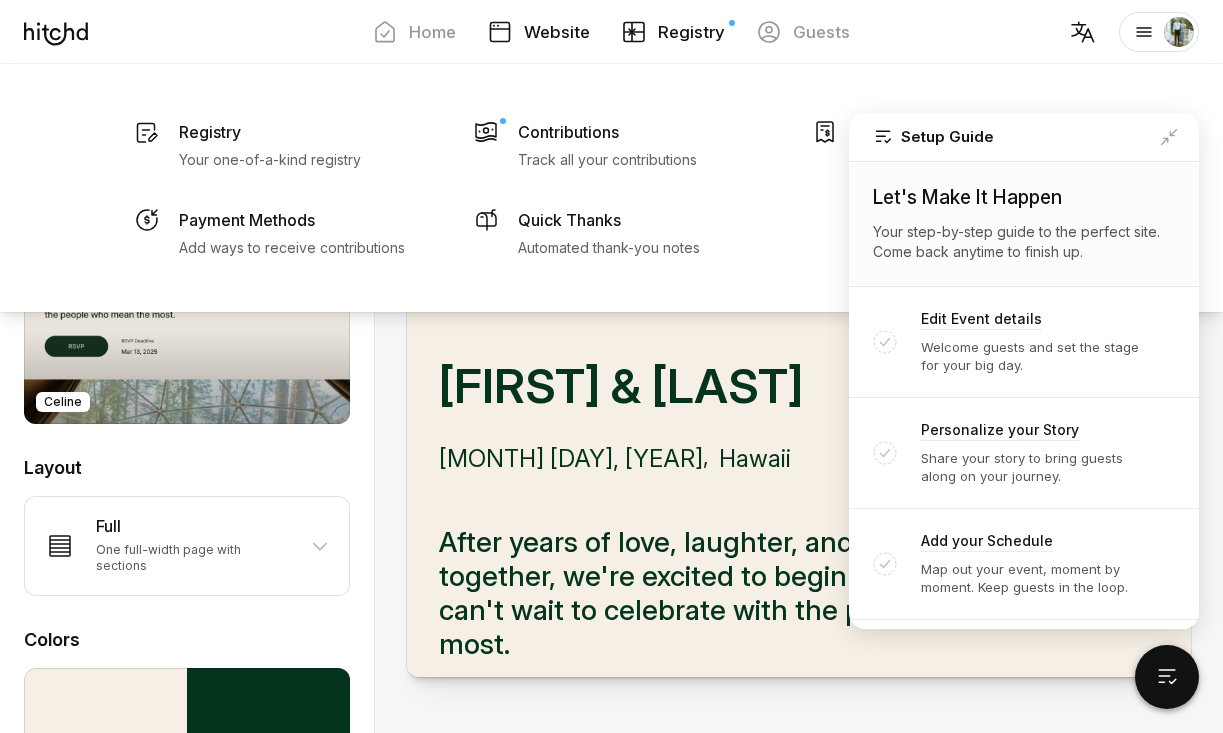 click on "Registry" at bounding box center [691, 32] 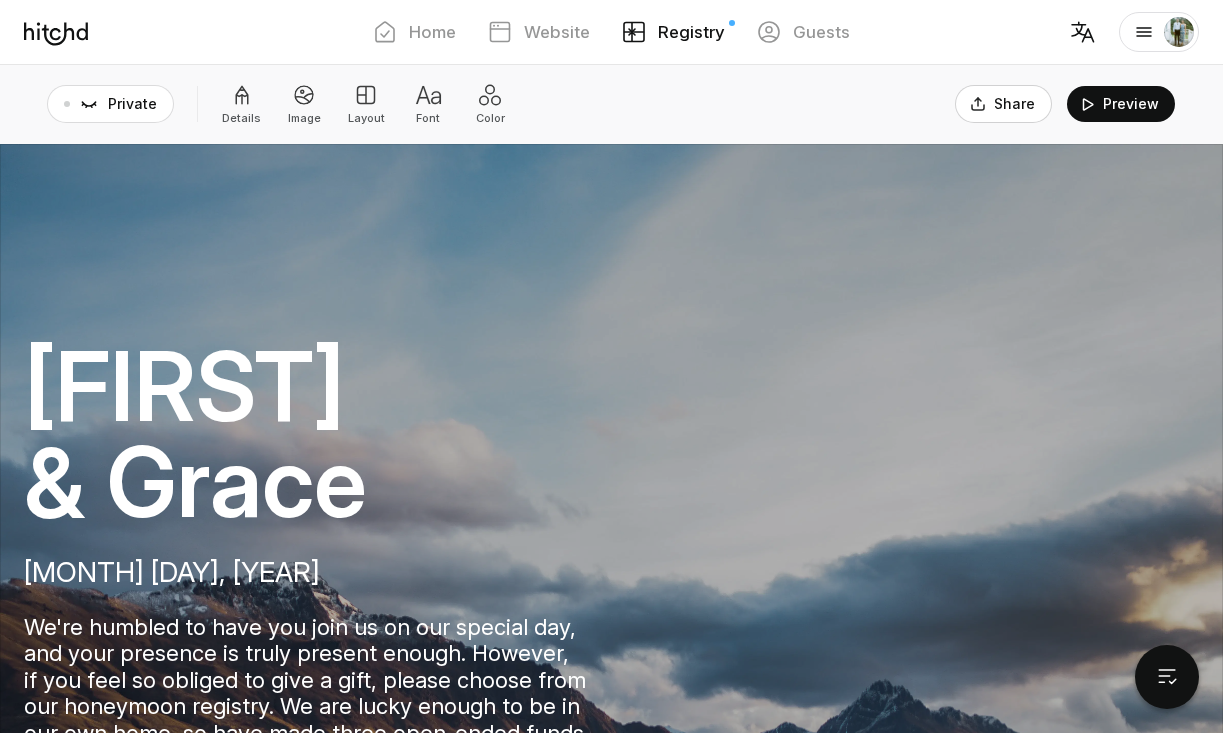 click on "Share" at bounding box center (1003, 104) 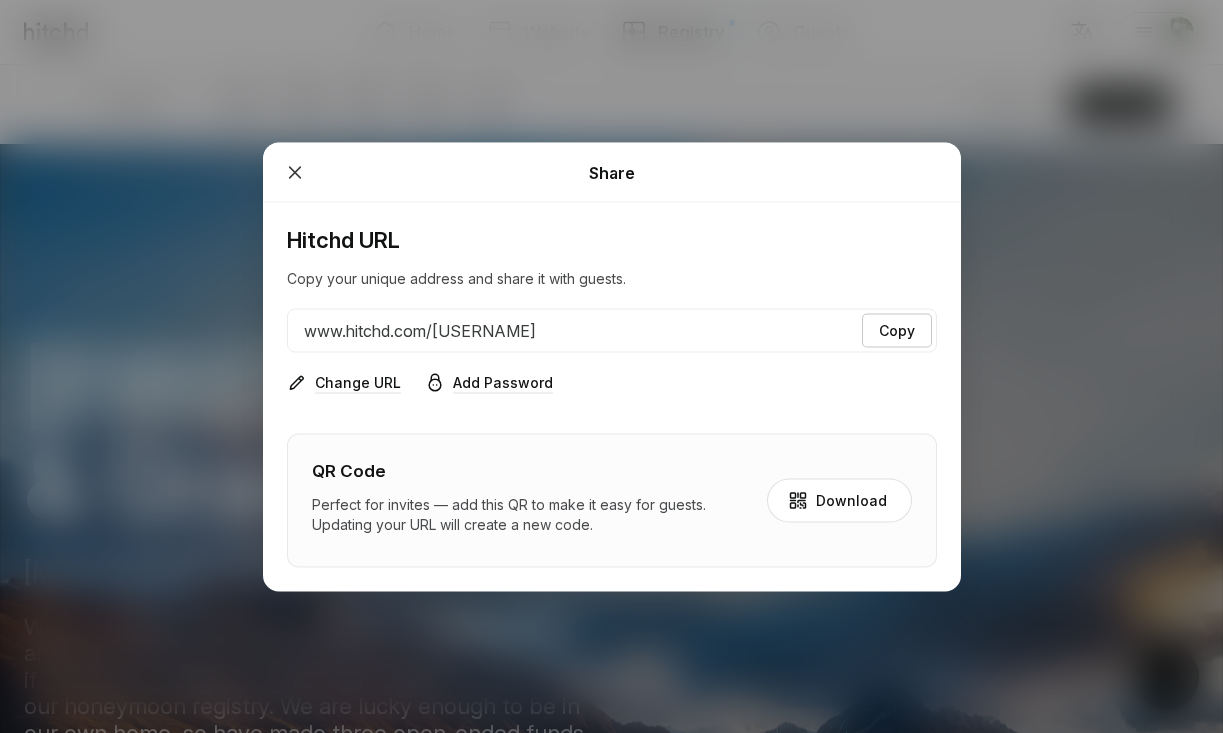 click on "Copy" at bounding box center [897, 330] 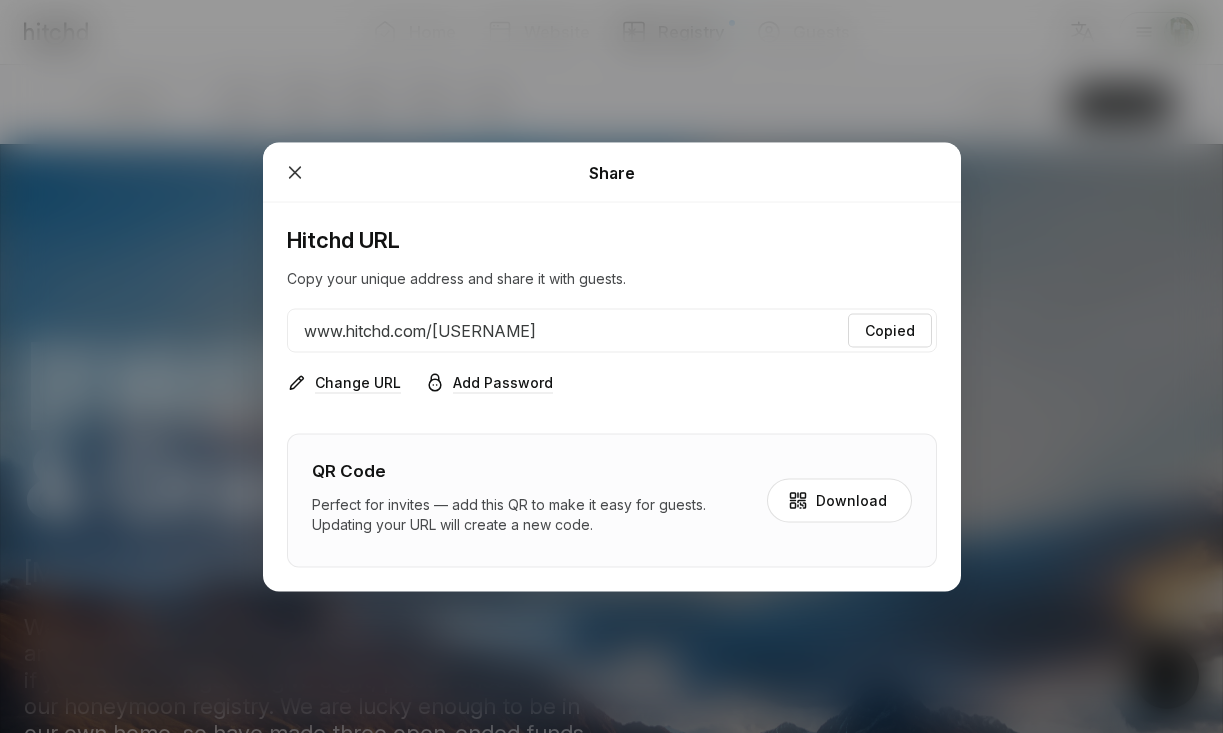 click at bounding box center [295, 172] 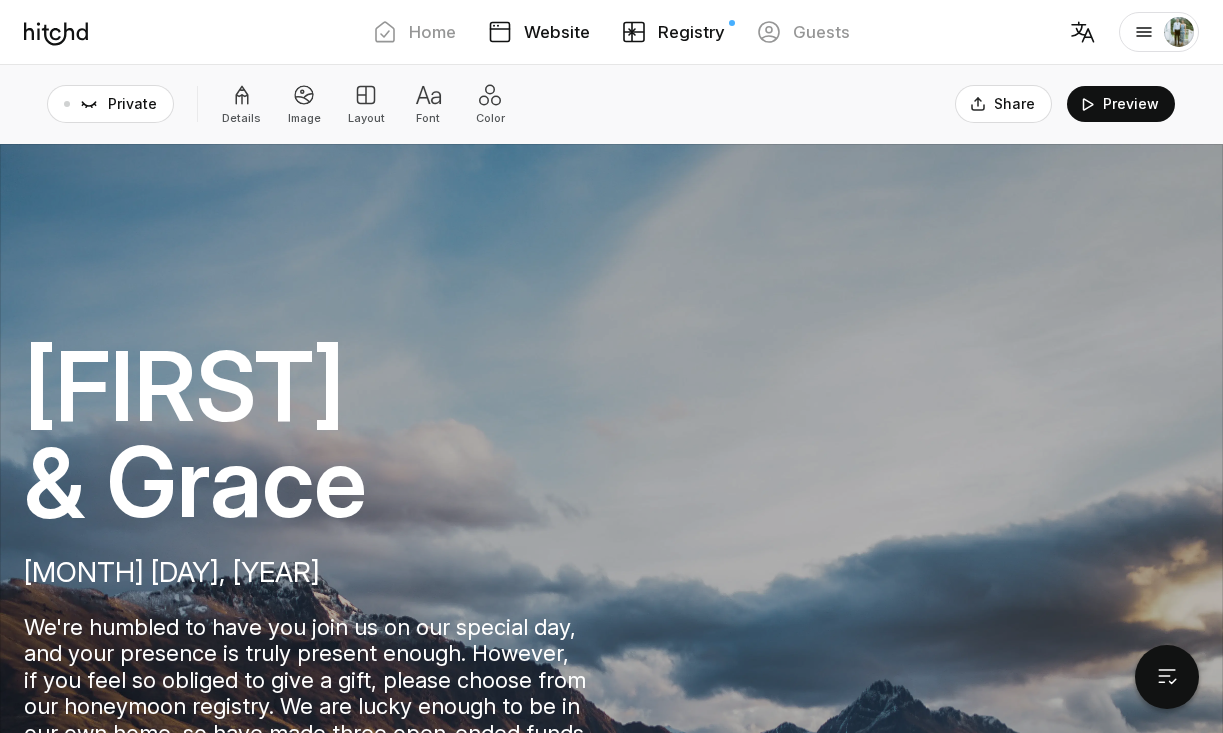 click on "Website" at bounding box center [557, 32] 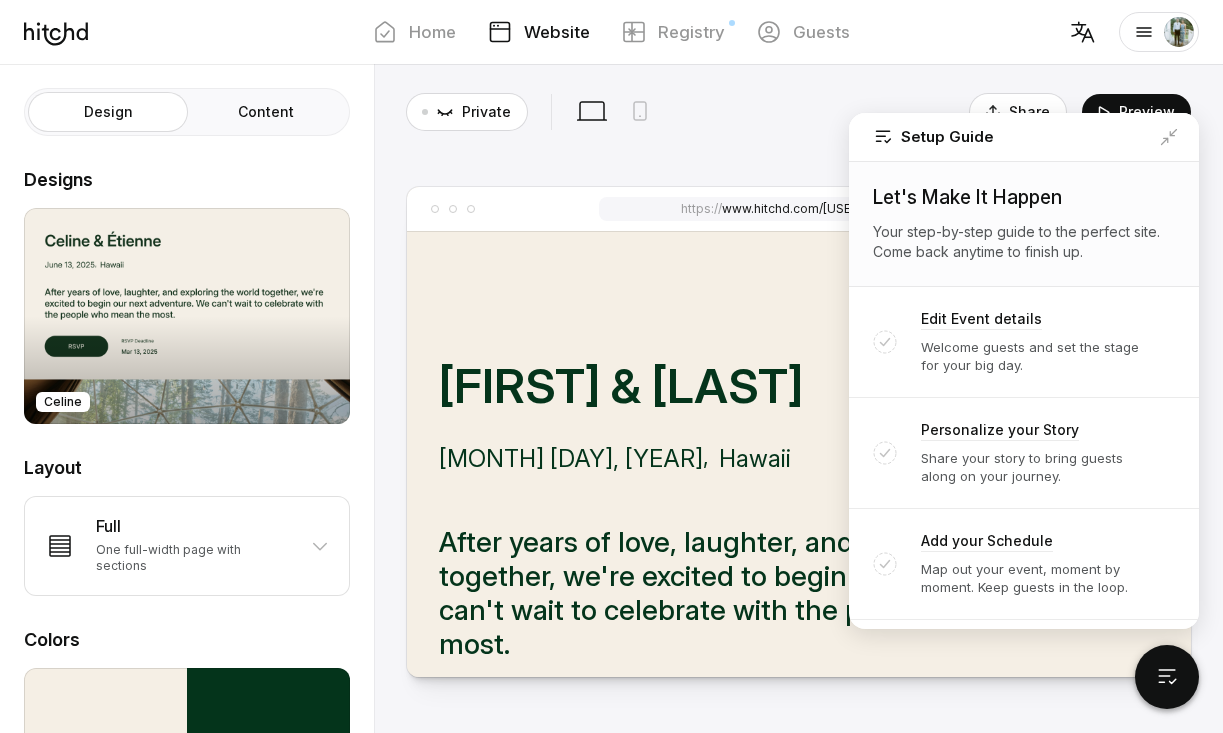 click on "Content" at bounding box center (266, 112) 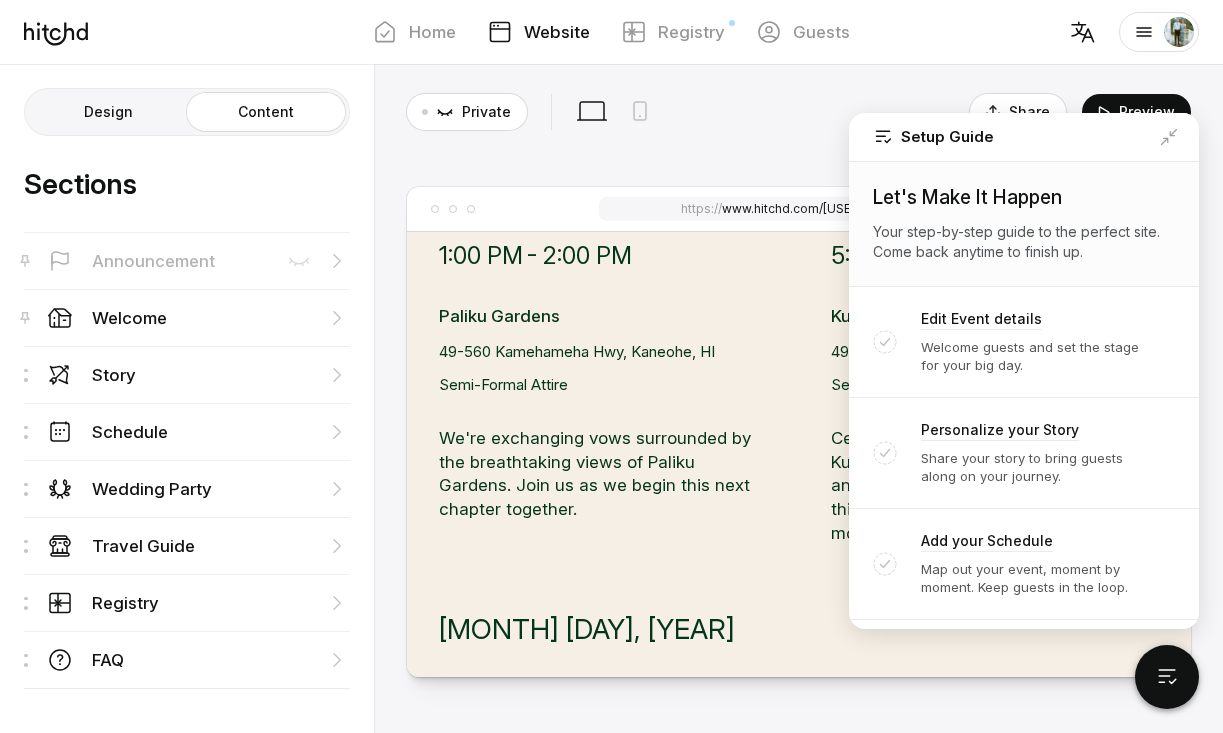 scroll, scrollTop: 3100, scrollLeft: 0, axis: vertical 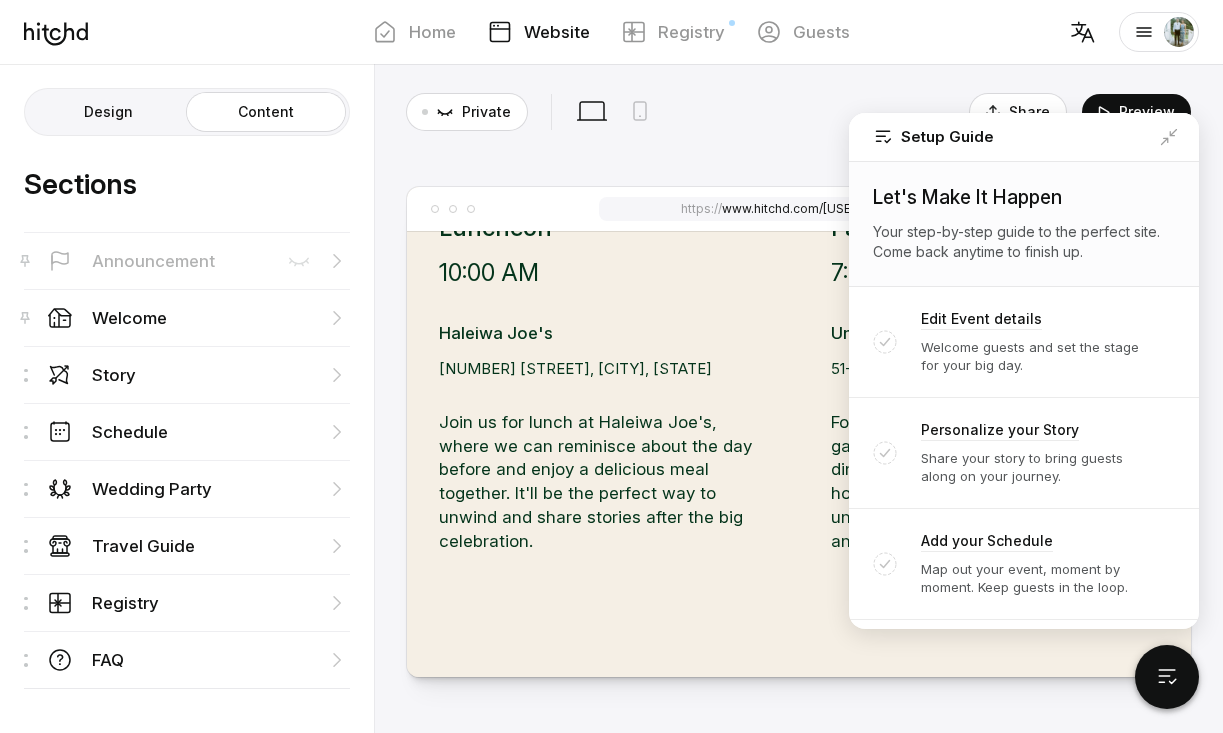 click on "Setup Guide" at bounding box center (1024, 137) 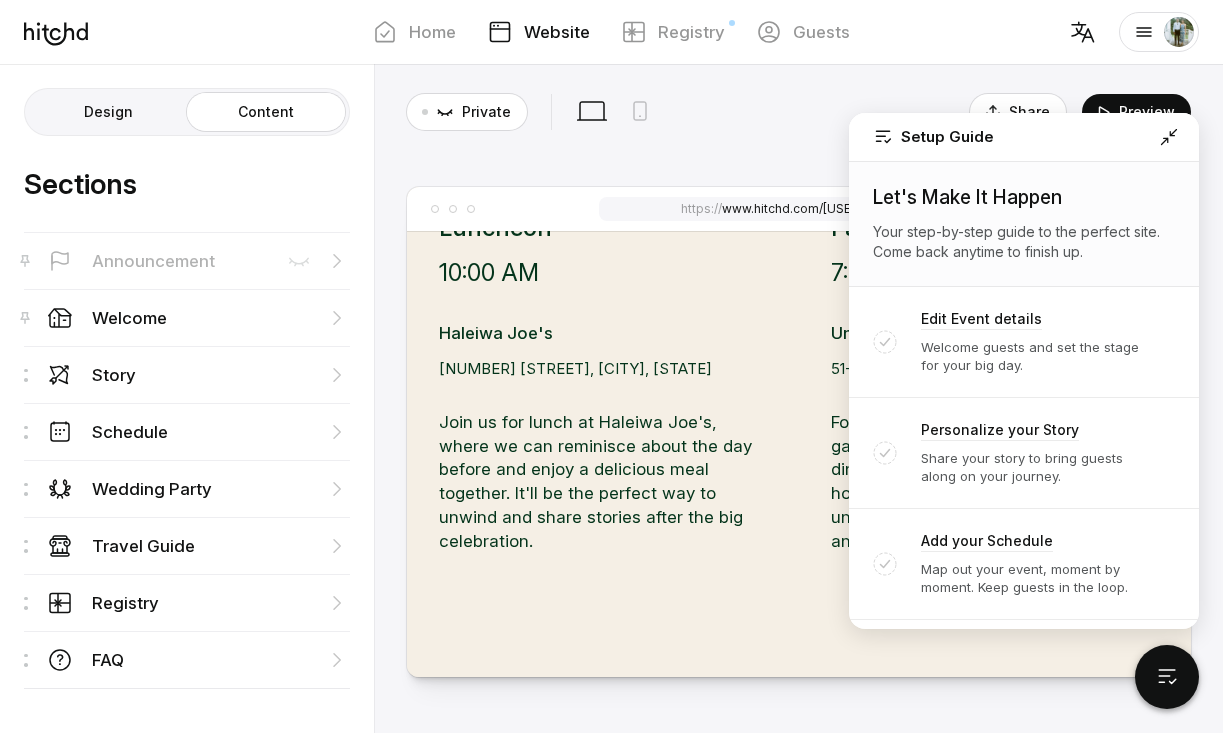 click at bounding box center [1169, 137] 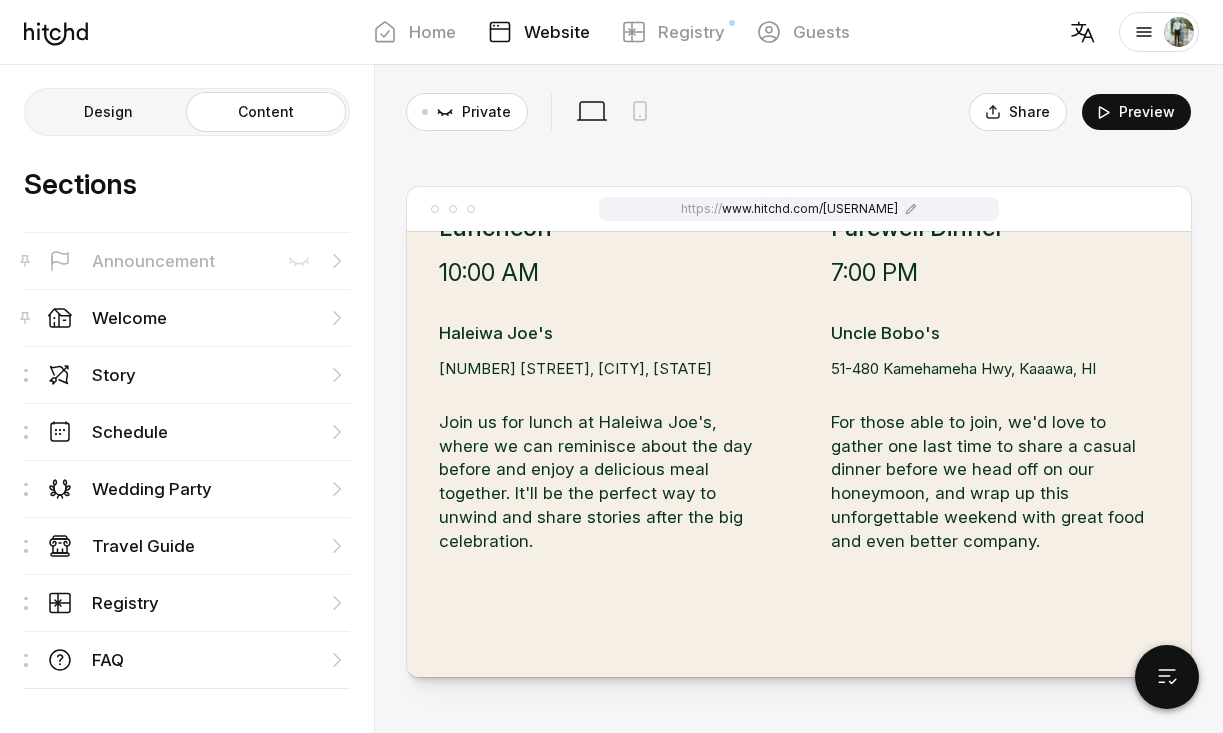 scroll, scrollTop: 0, scrollLeft: 0, axis: both 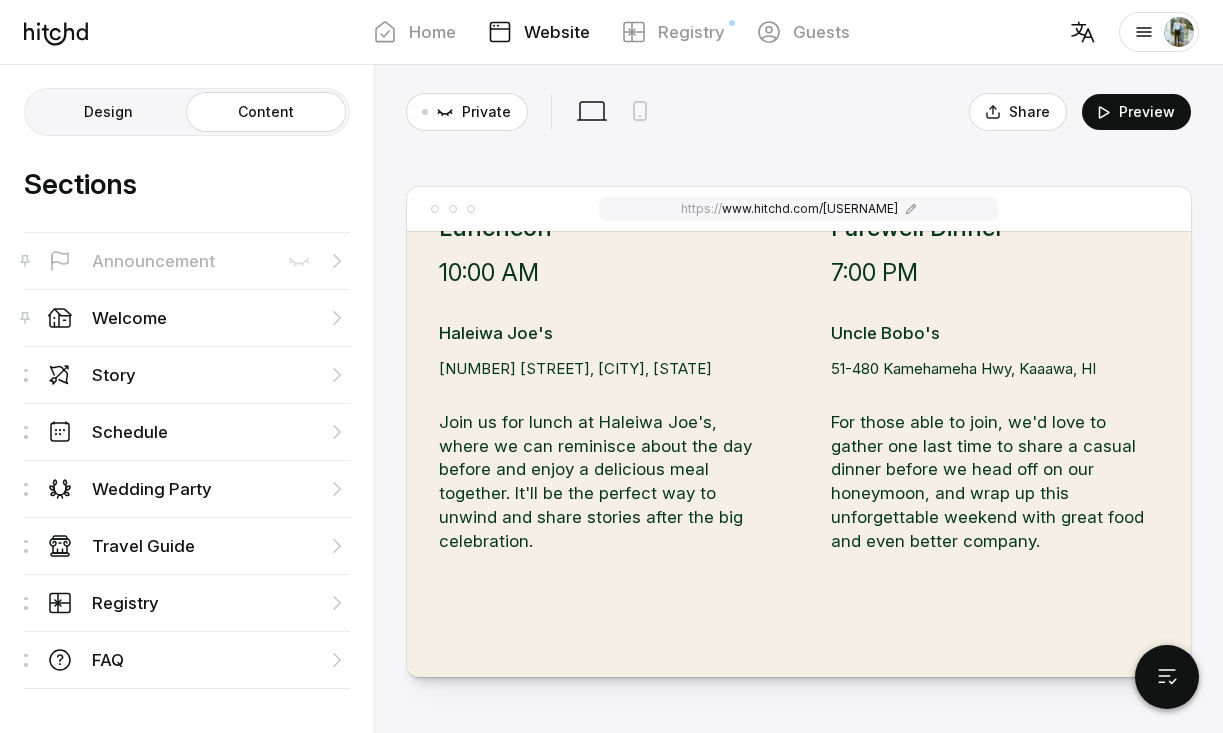 click on "Account
Help
Log Out" at bounding box center (1135, 32) 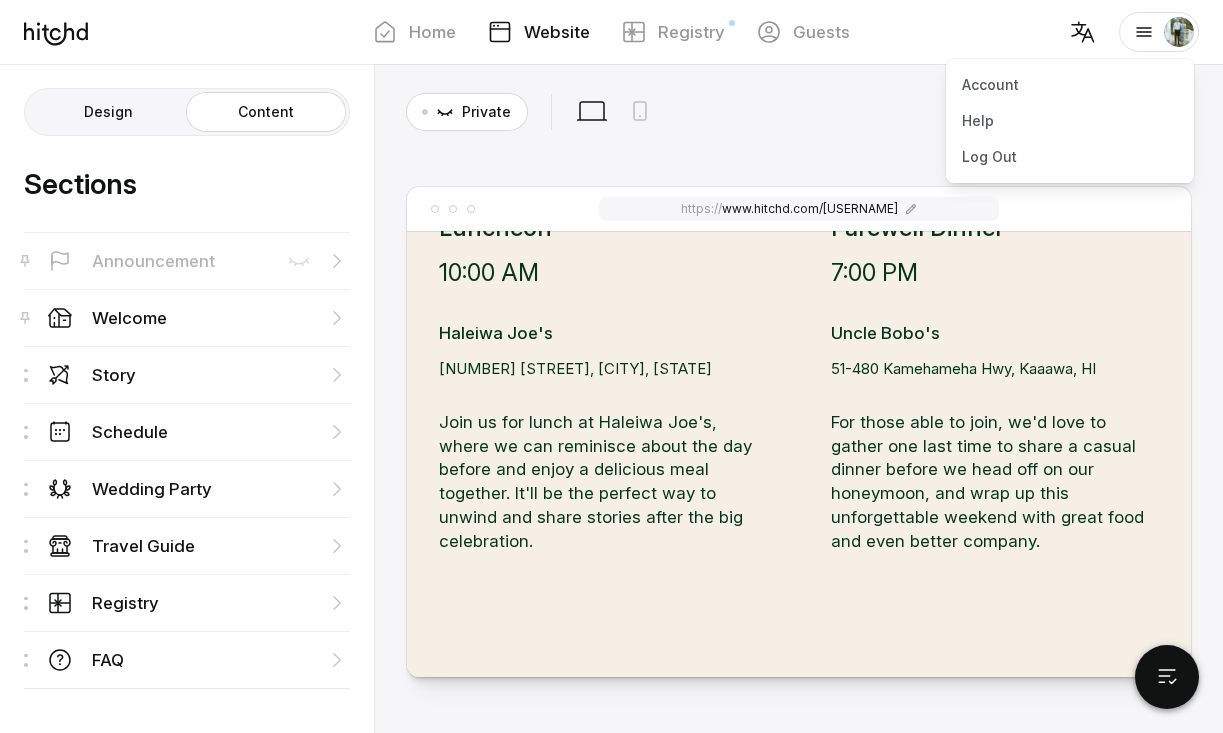click at bounding box center (1144, 32) 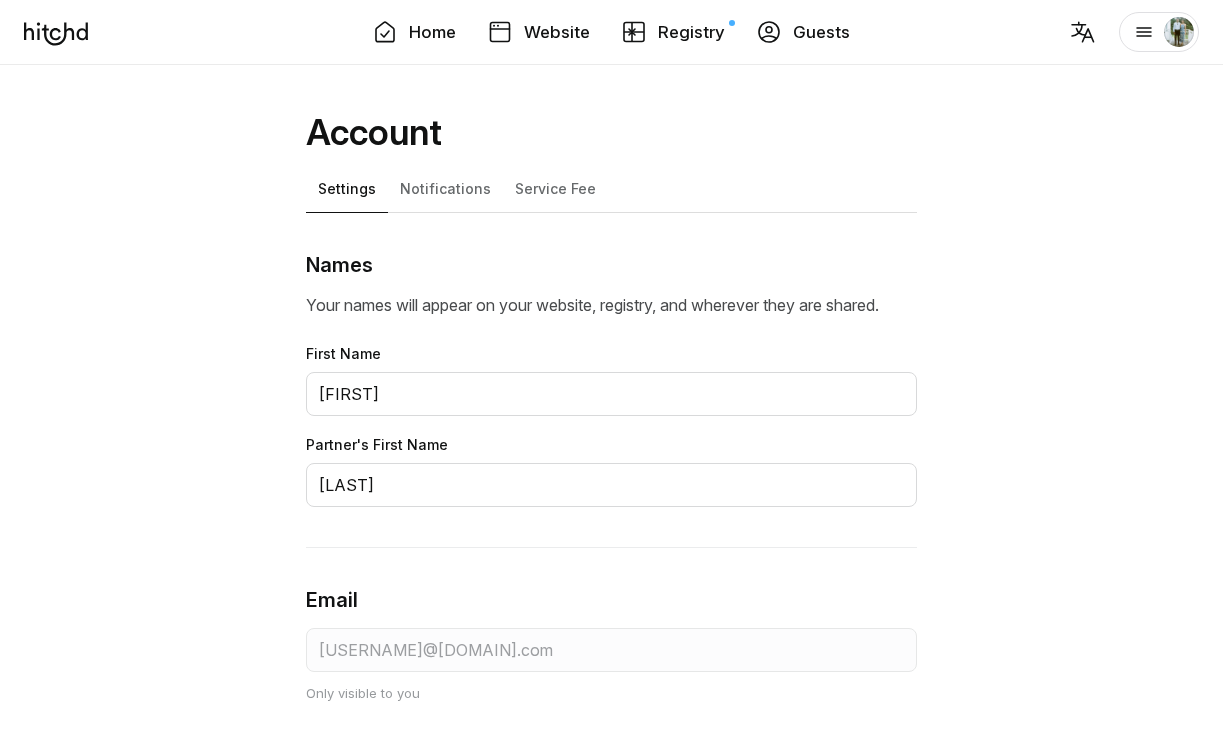 click on "Home" at bounding box center [432, 32] 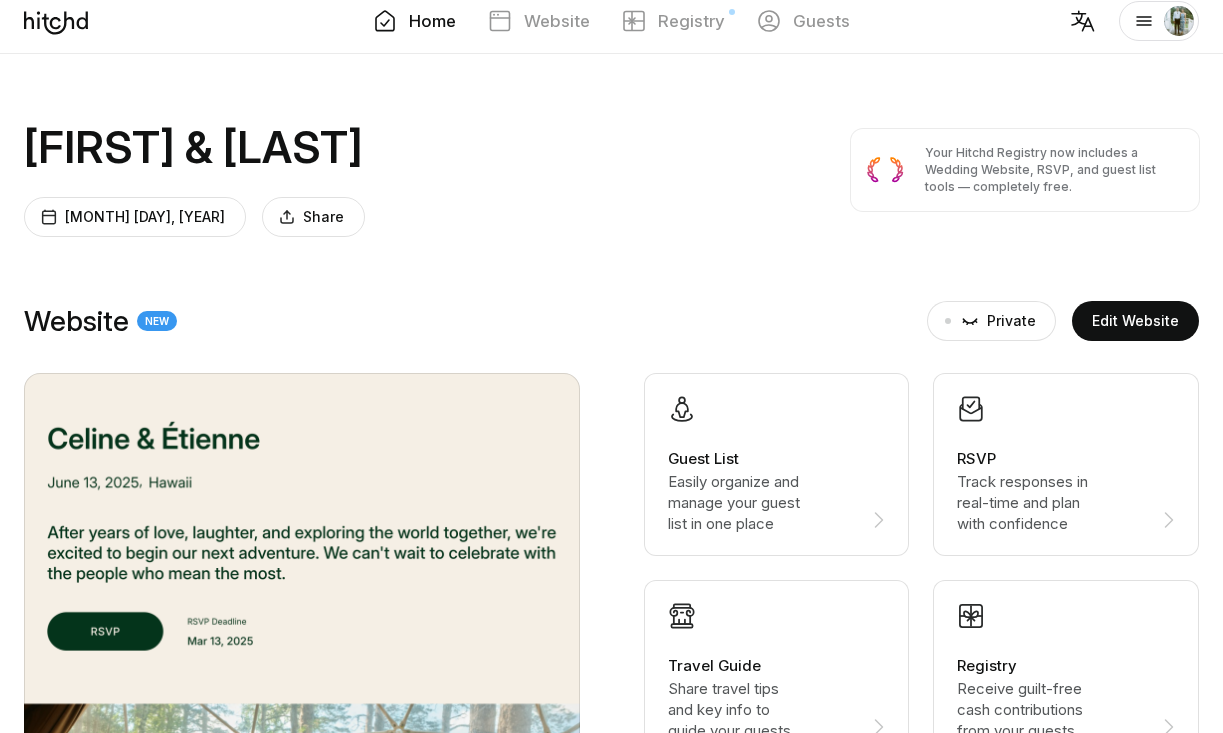 scroll, scrollTop: 14, scrollLeft: 0, axis: vertical 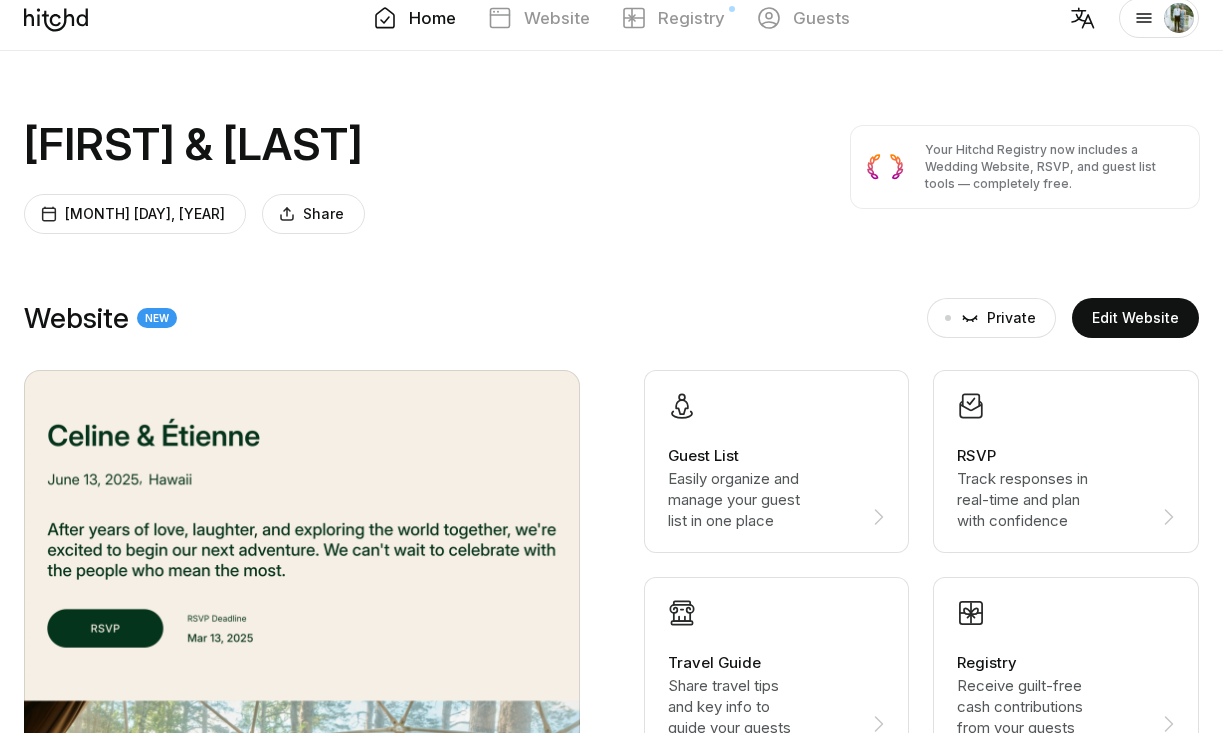 click on "Website
new" at bounding box center (100, 318) 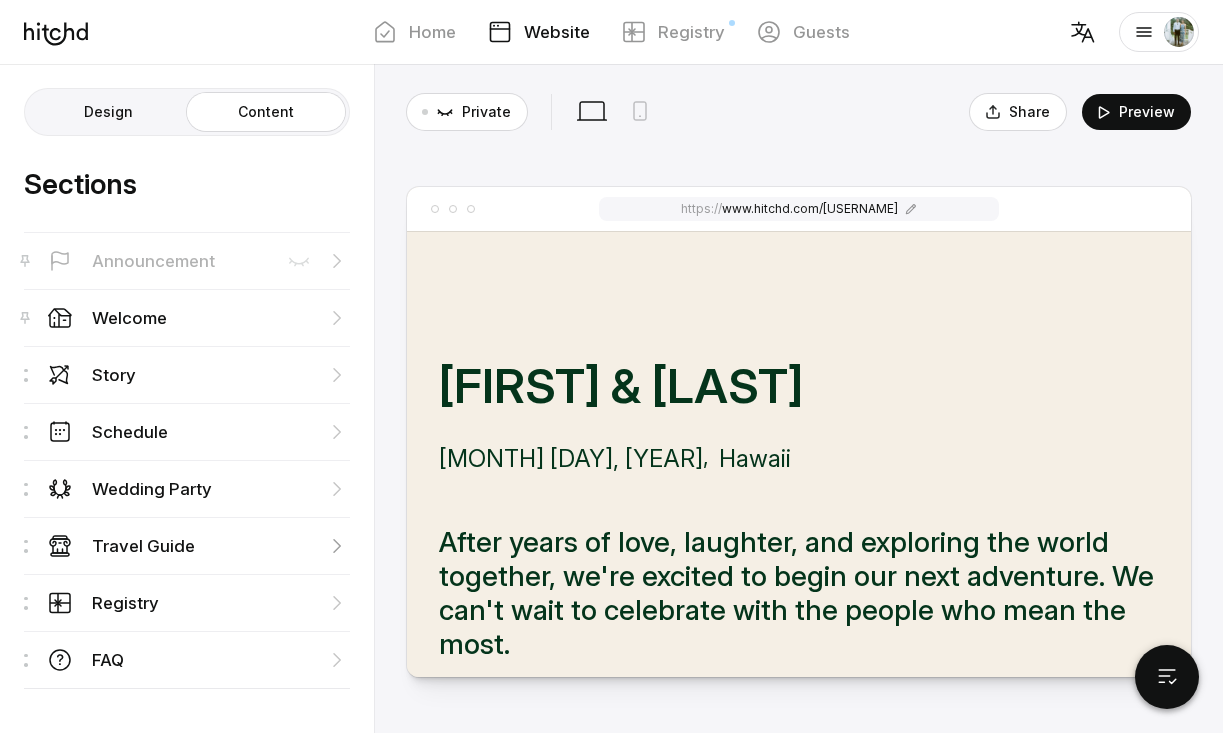 scroll, scrollTop: 0, scrollLeft: 0, axis: both 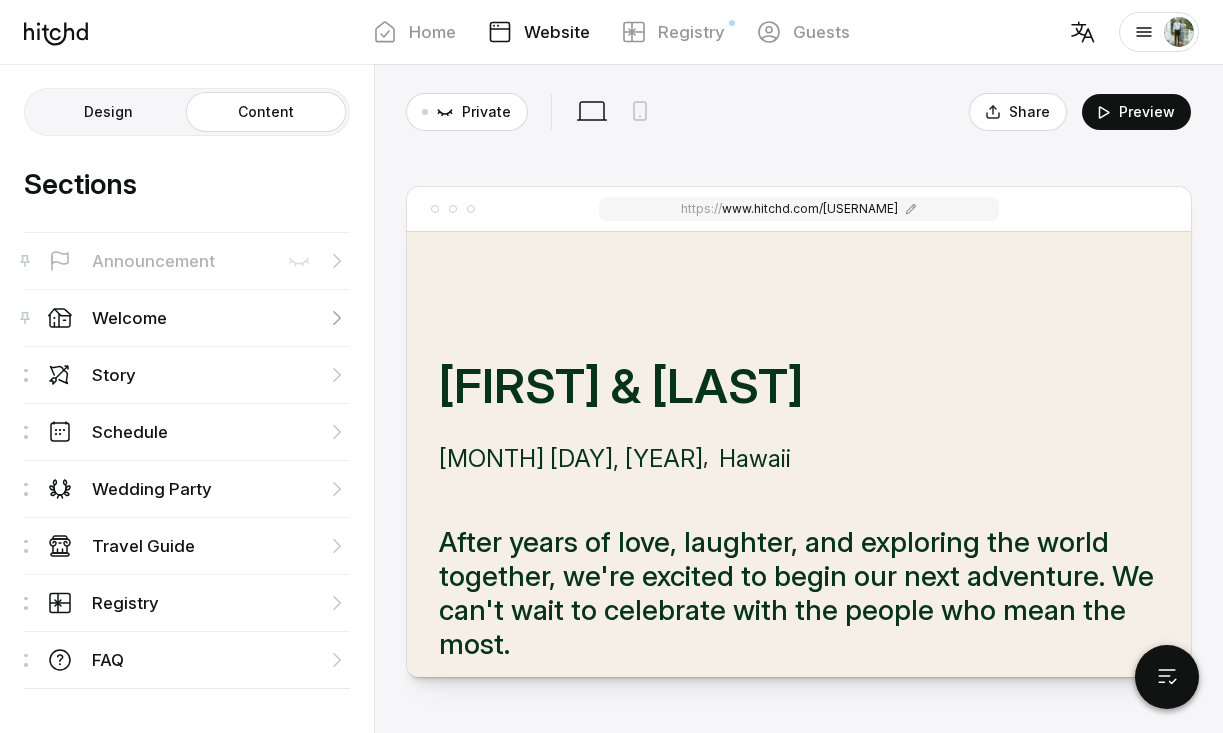 click on "Welcome" at bounding box center [187, 317] 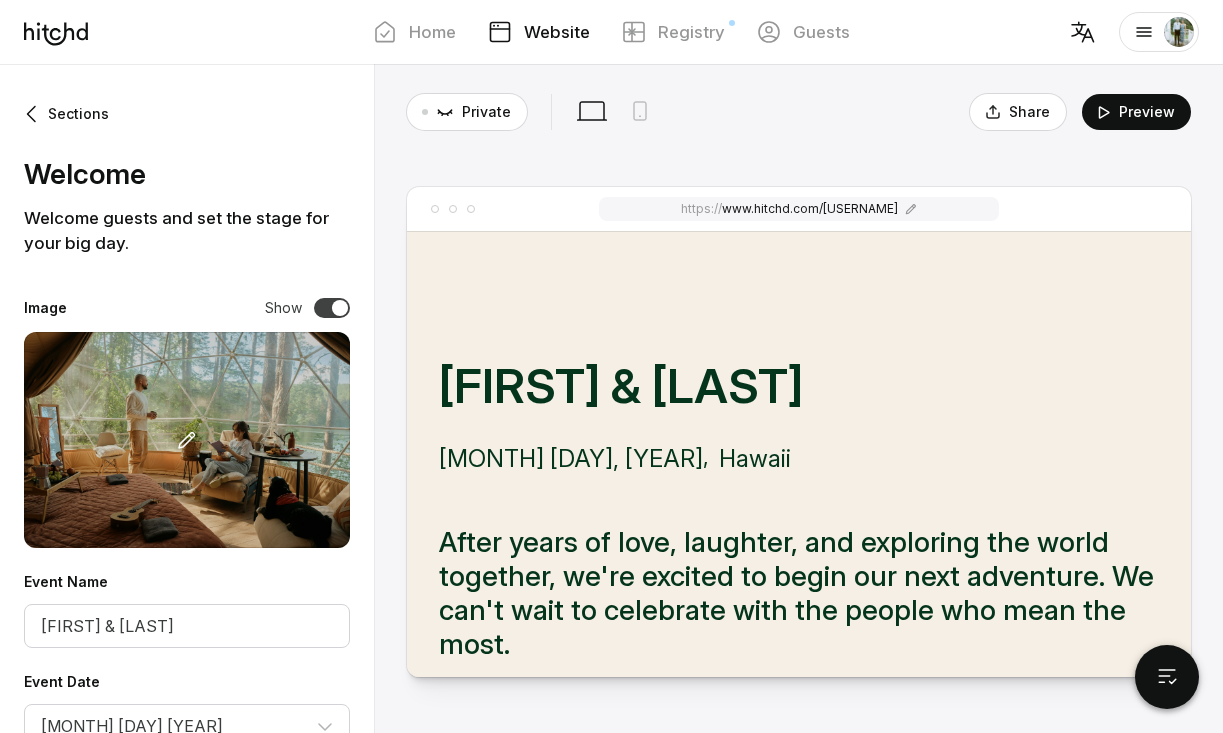 click at bounding box center (332, 308) 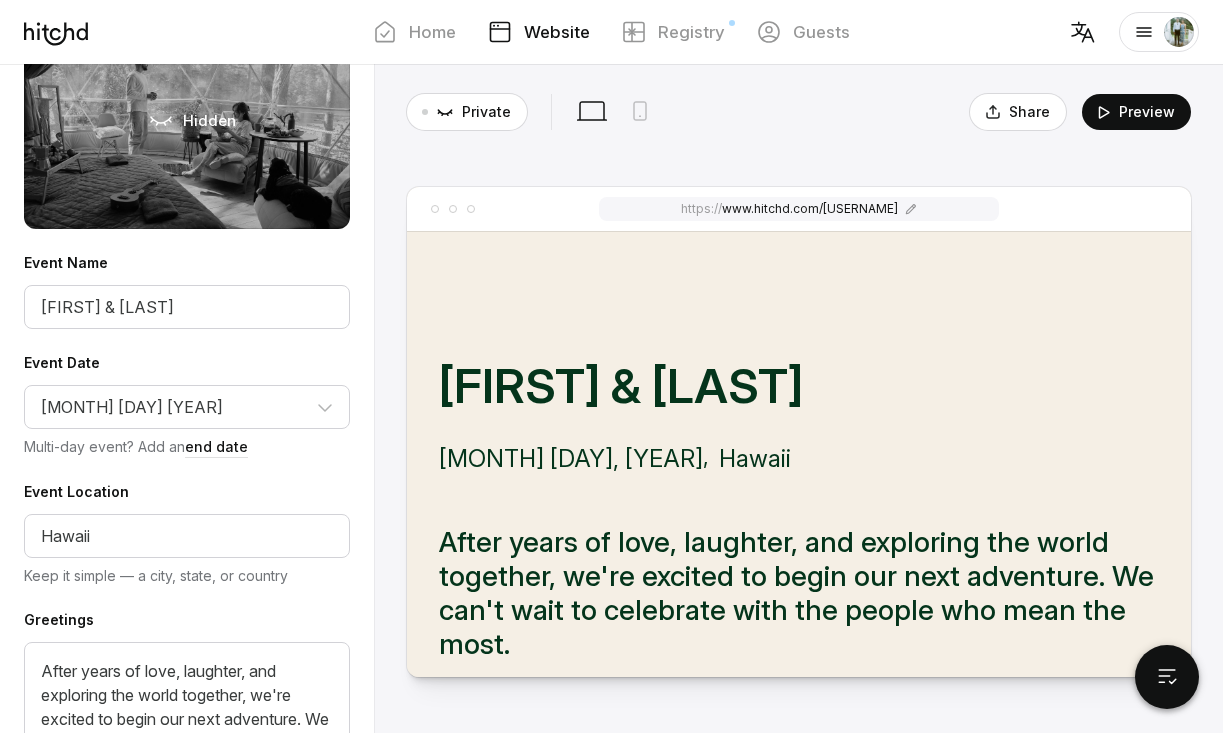 scroll, scrollTop: 332, scrollLeft: 0, axis: vertical 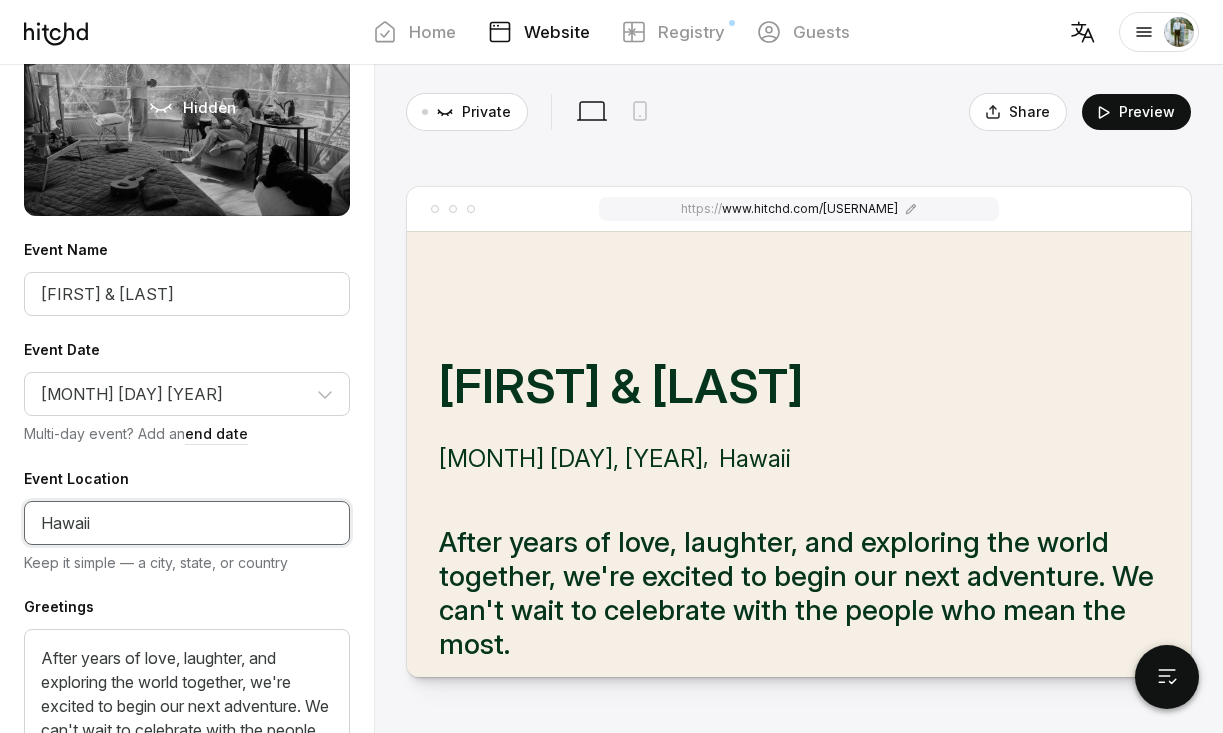 click on "Hawaii" at bounding box center [187, 523] 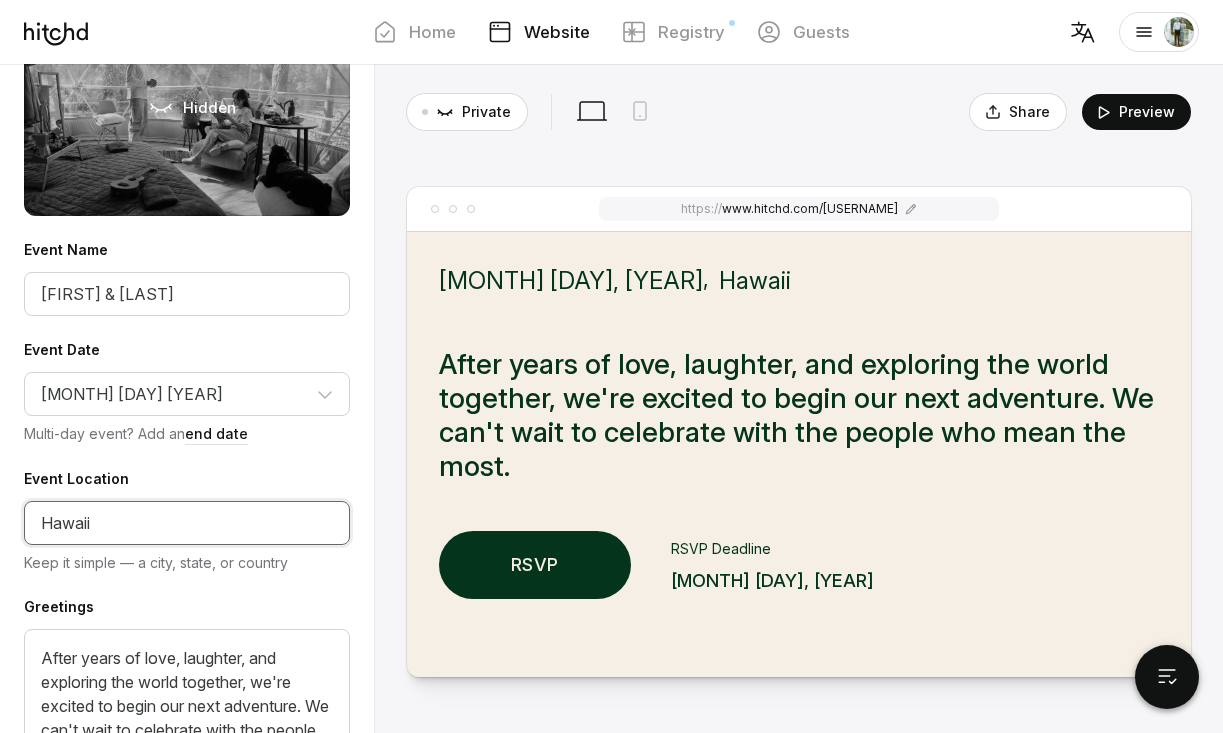 scroll, scrollTop: 210, scrollLeft: 0, axis: vertical 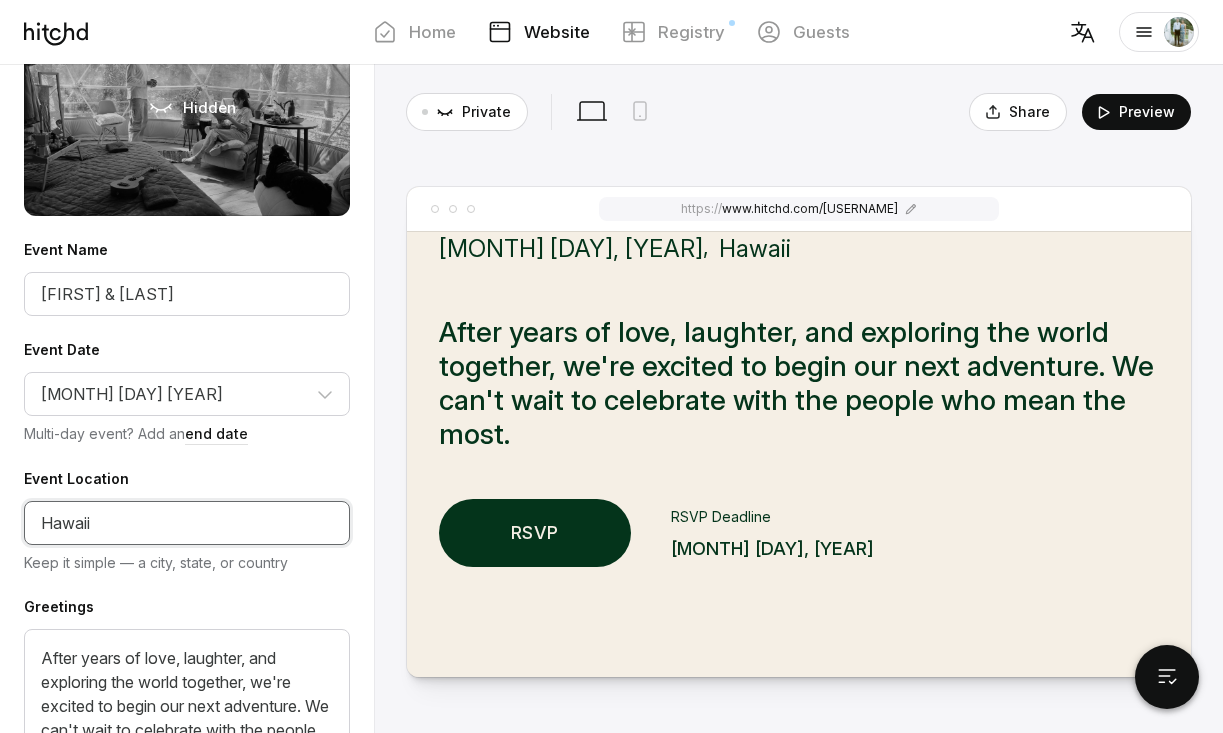click on "Hawaii" at bounding box center (187, 523) 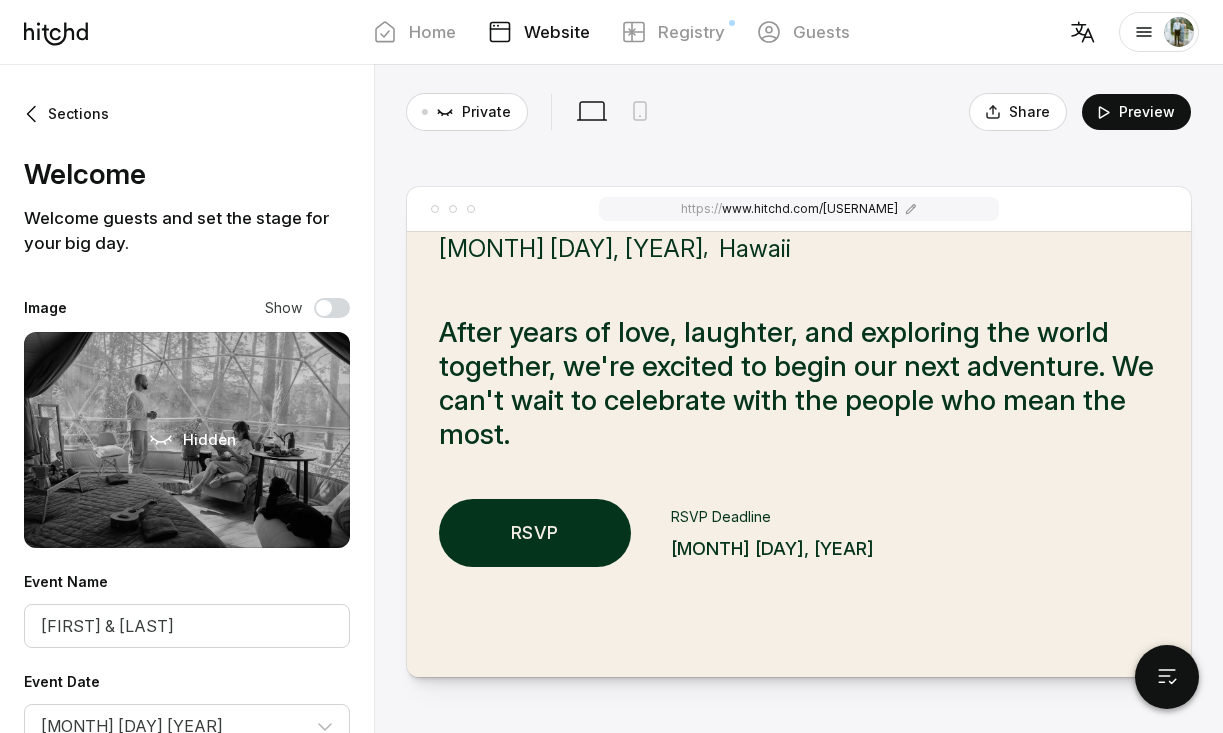 scroll, scrollTop: 0, scrollLeft: 0, axis: both 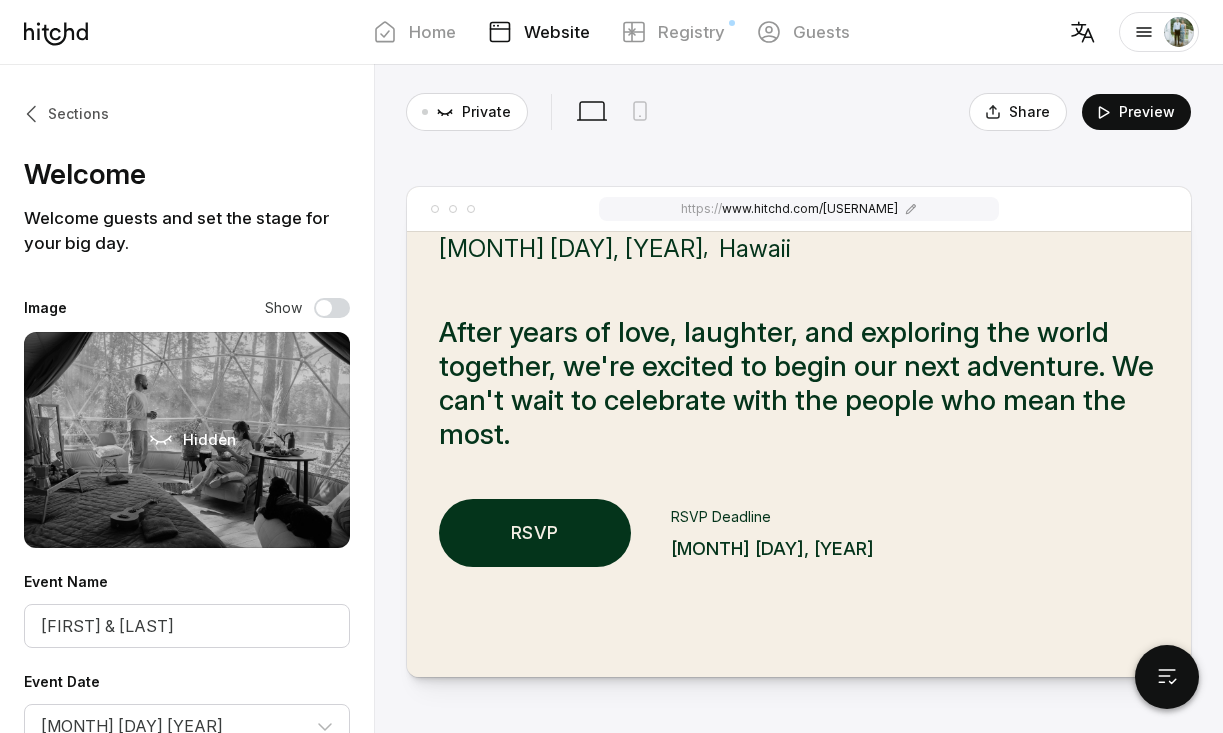 click on "Sections" at bounding box center (66, 114) 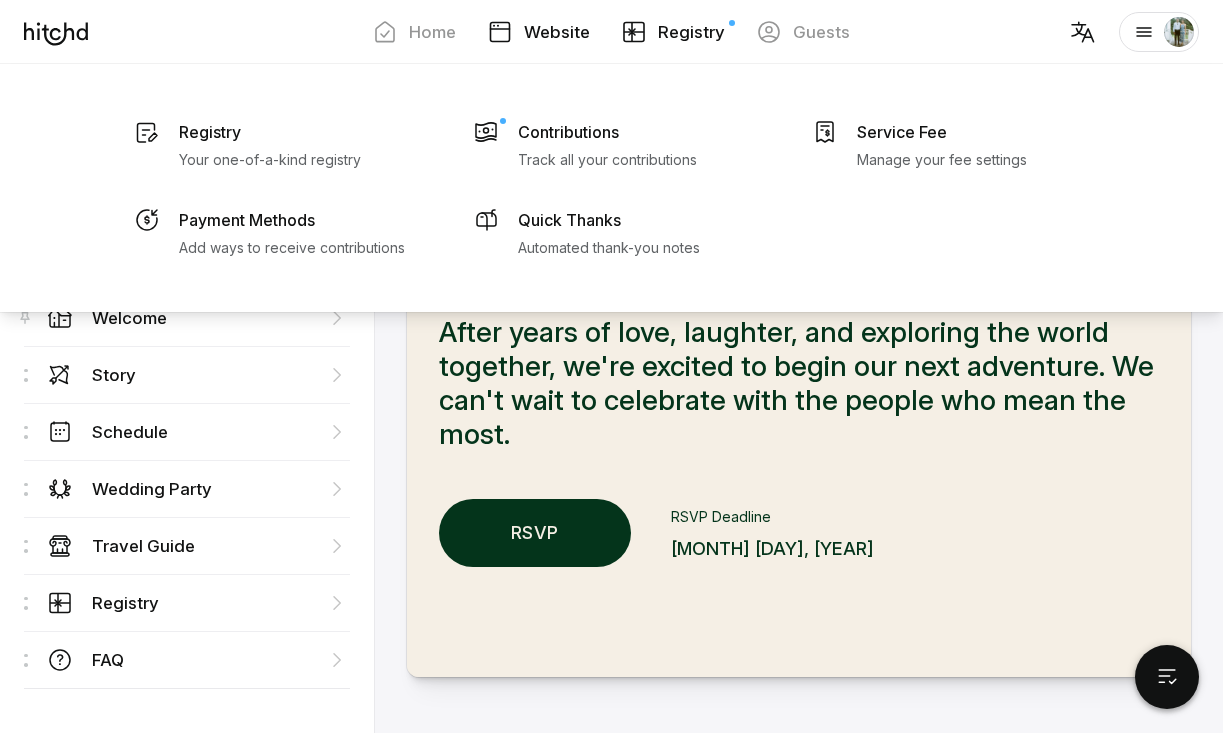 click on "Registry" at bounding box center [691, 32] 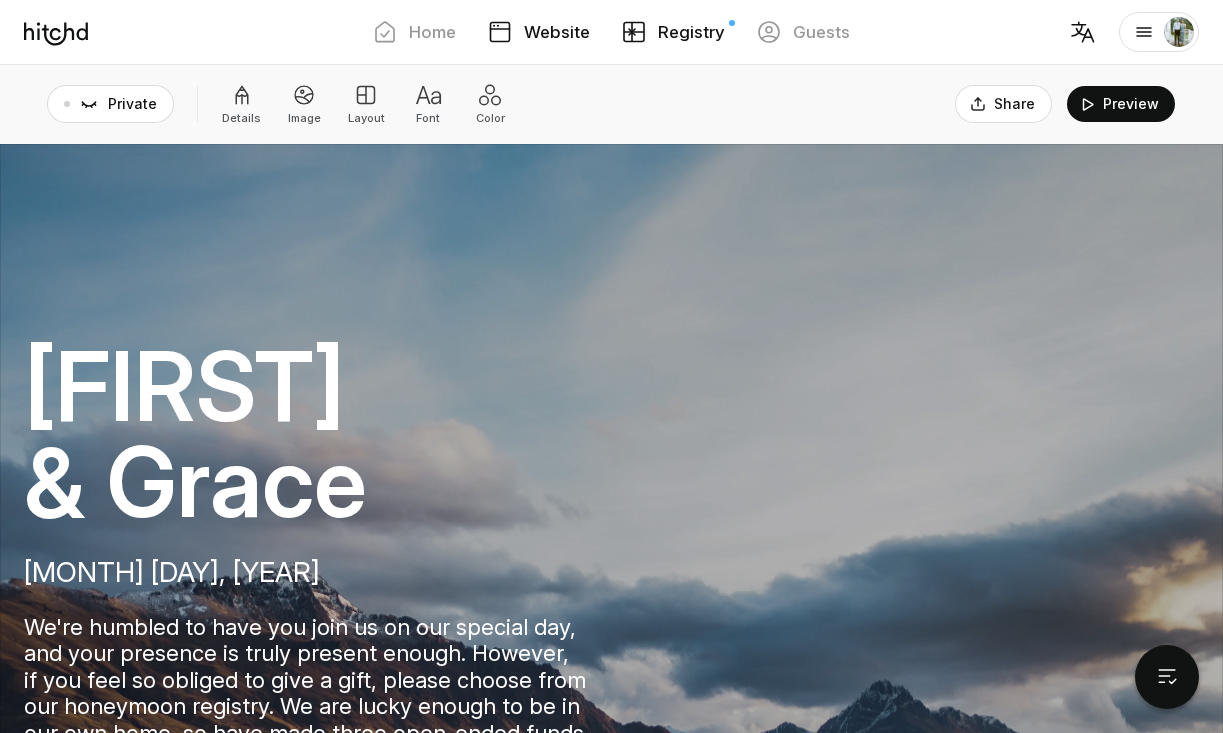 click on "Website" at bounding box center (557, 32) 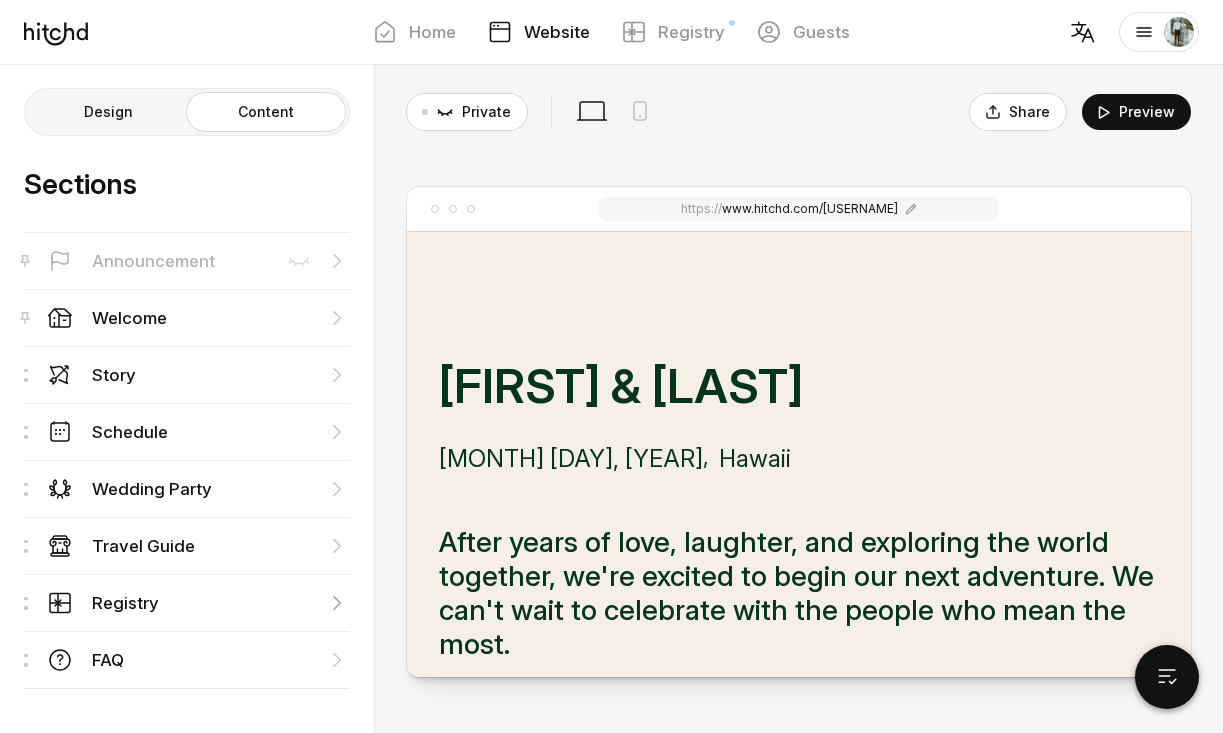 scroll, scrollTop: 0, scrollLeft: 0, axis: both 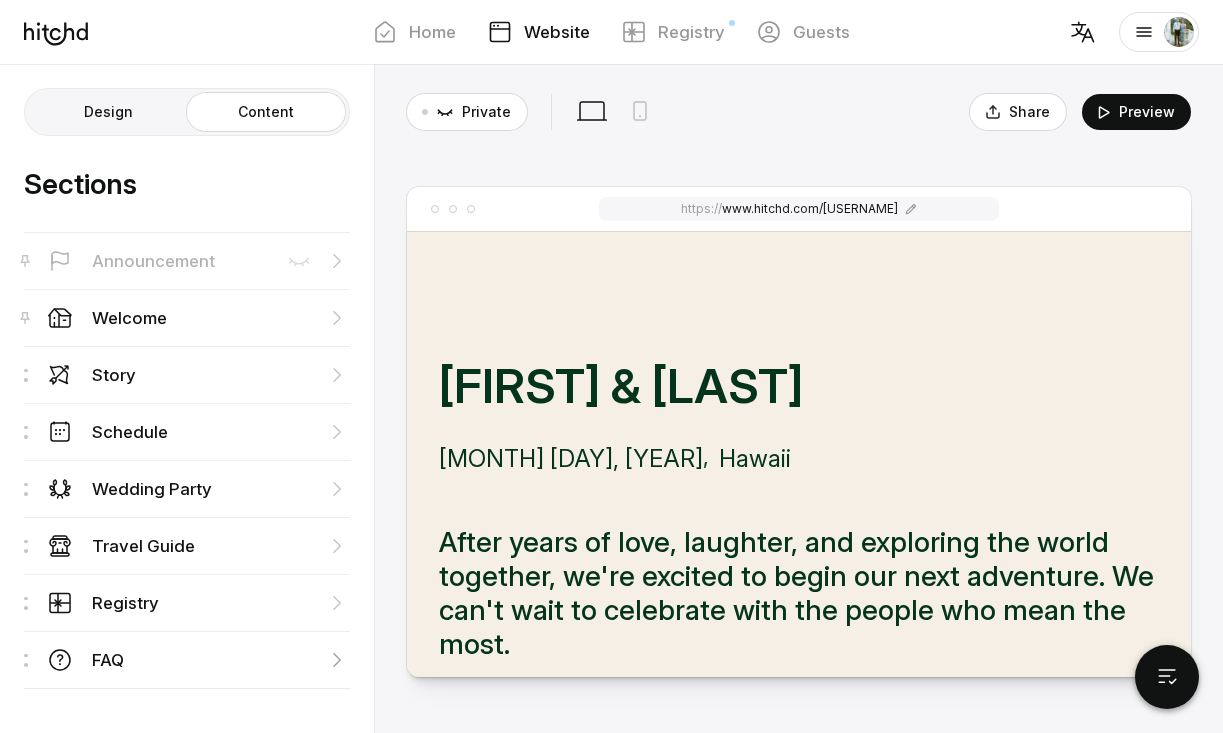 click on "FAQ" at bounding box center [187, 374] 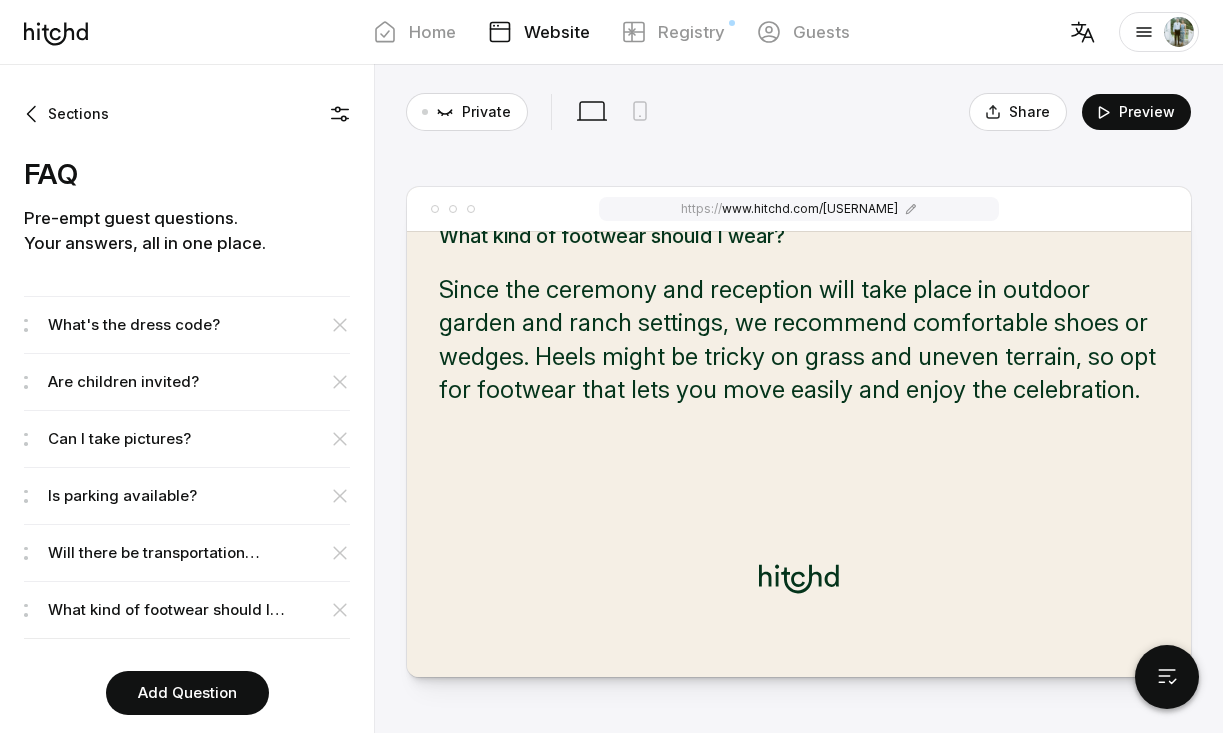 scroll, scrollTop: 10478, scrollLeft: 0, axis: vertical 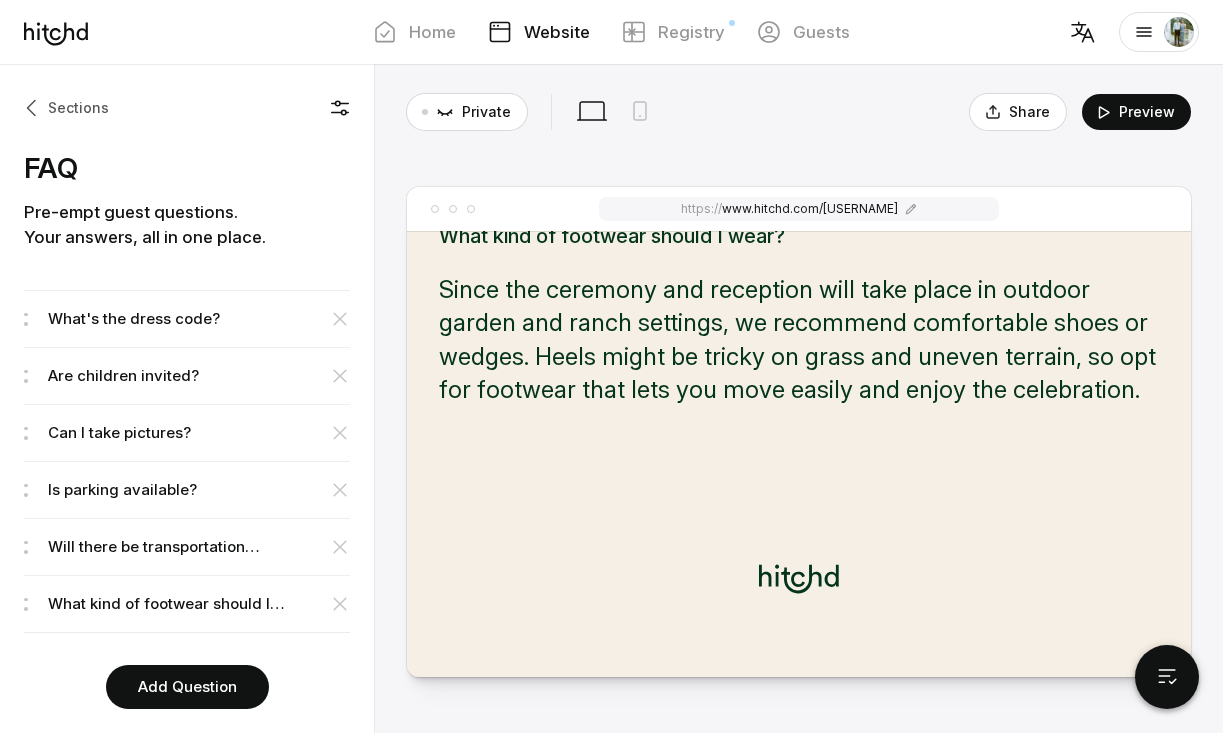 click at bounding box center (34, 108) 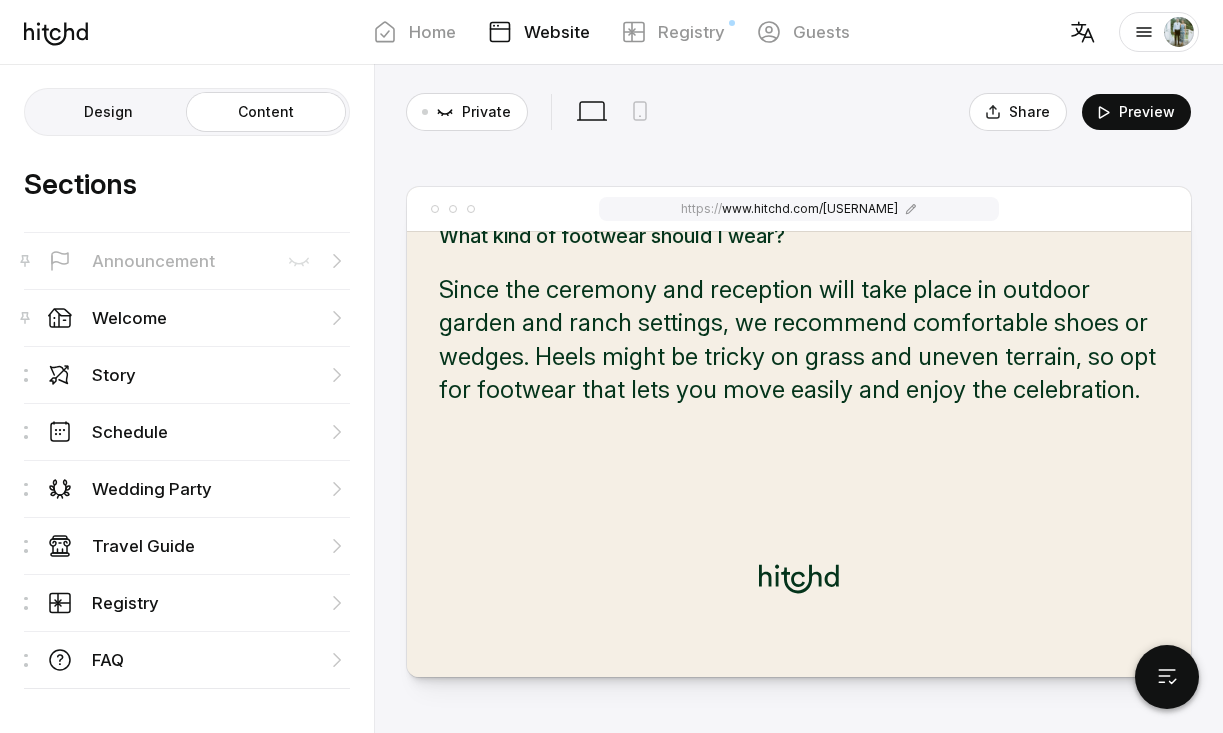scroll, scrollTop: 0, scrollLeft: 0, axis: both 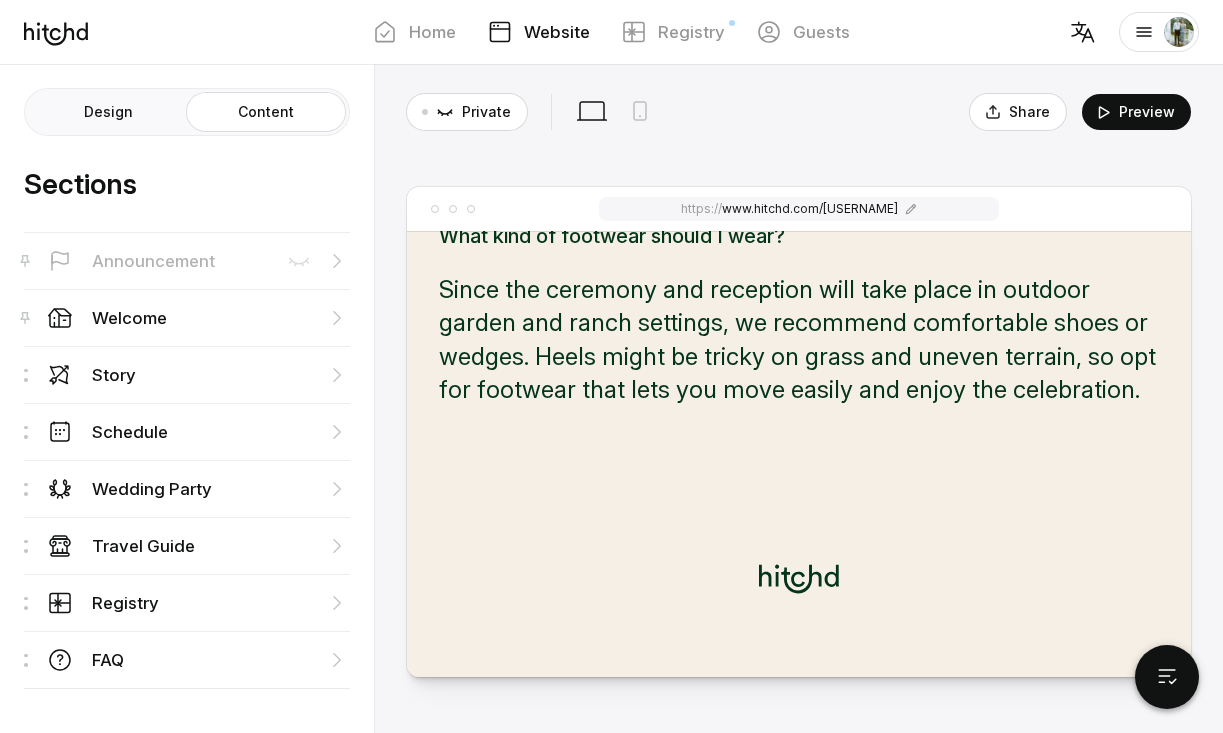 click on "Design" at bounding box center (108, 112) 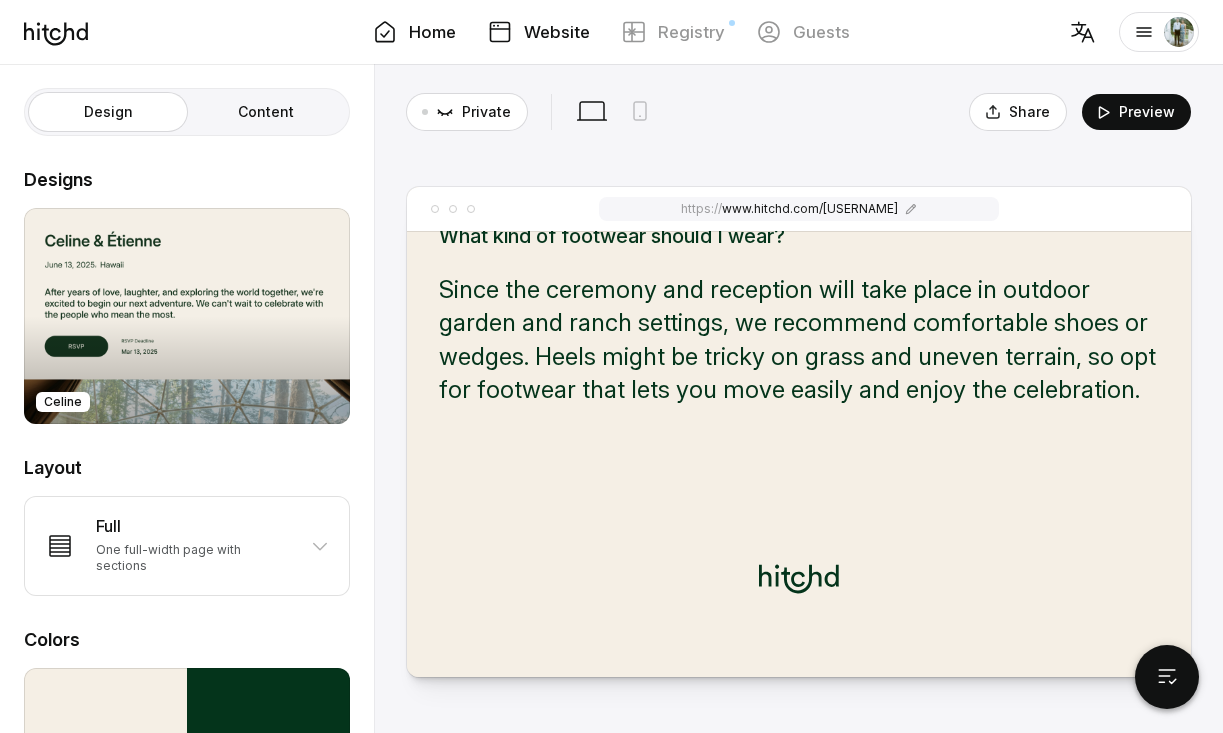 scroll, scrollTop: 0, scrollLeft: 0, axis: both 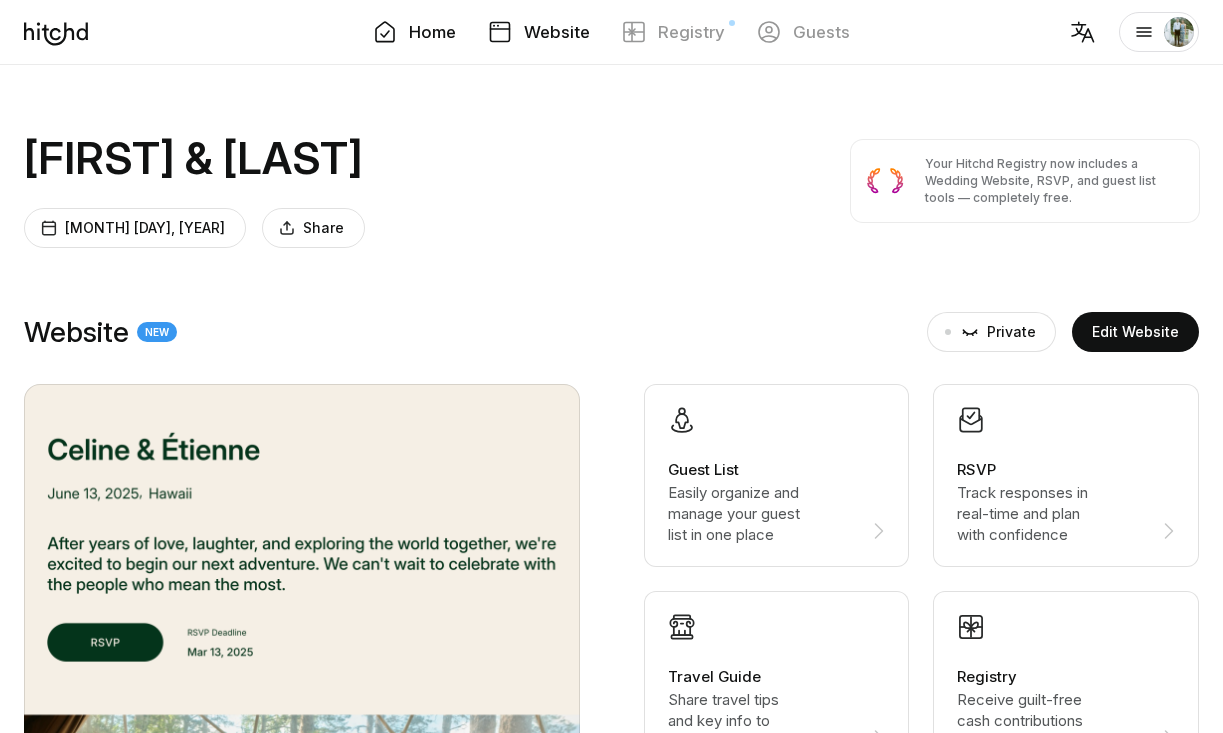 click on "Website" at bounding box center [539, 32] 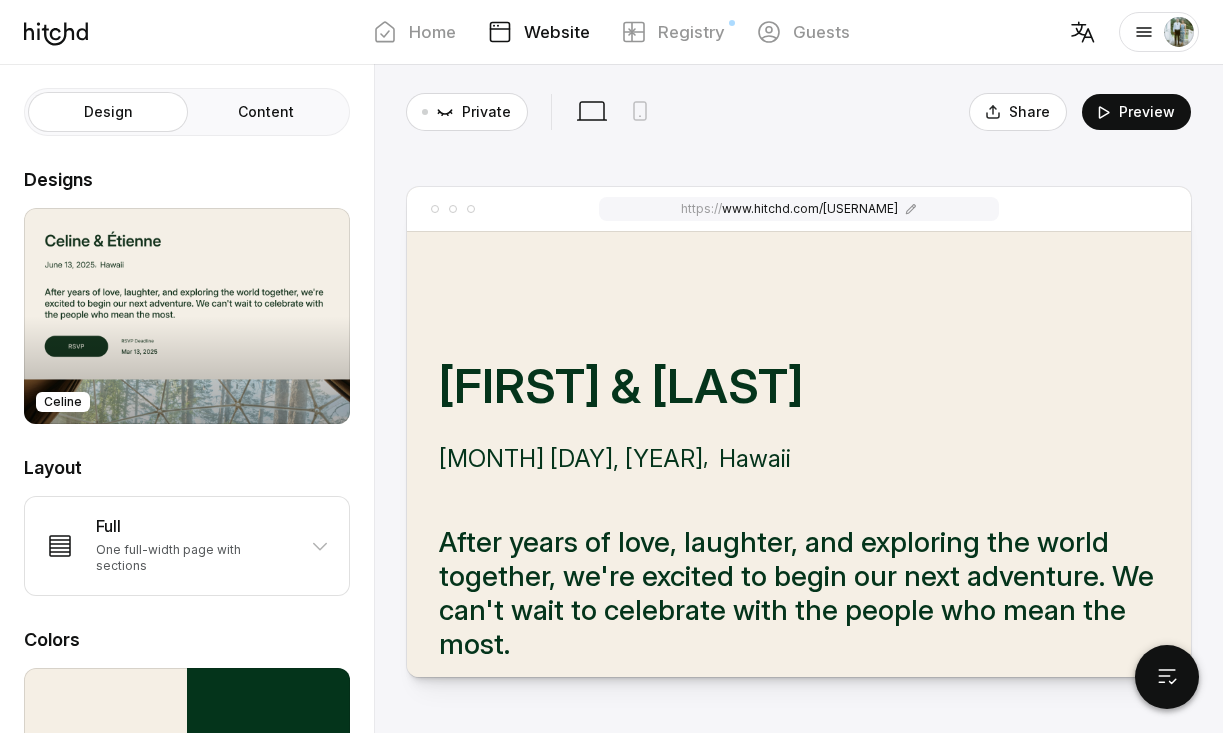 click on "Content" at bounding box center (266, 112) 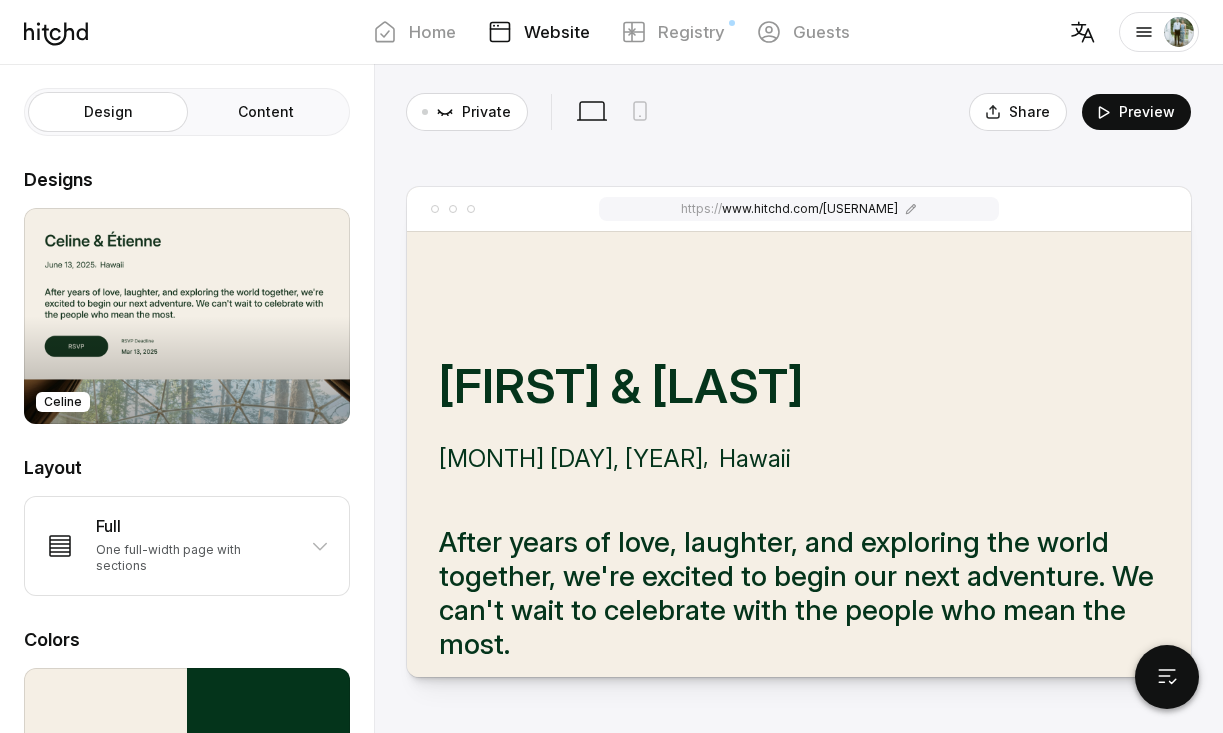 radio on "true" 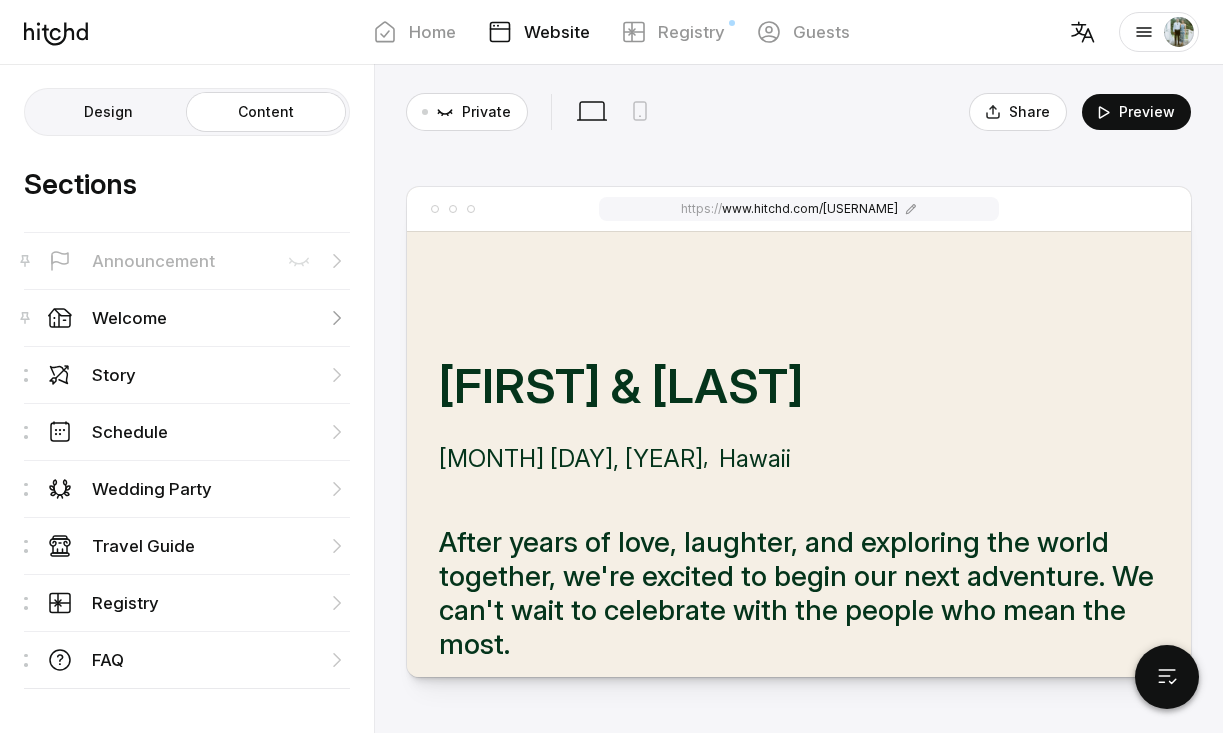 click at bounding box center [337, 261] 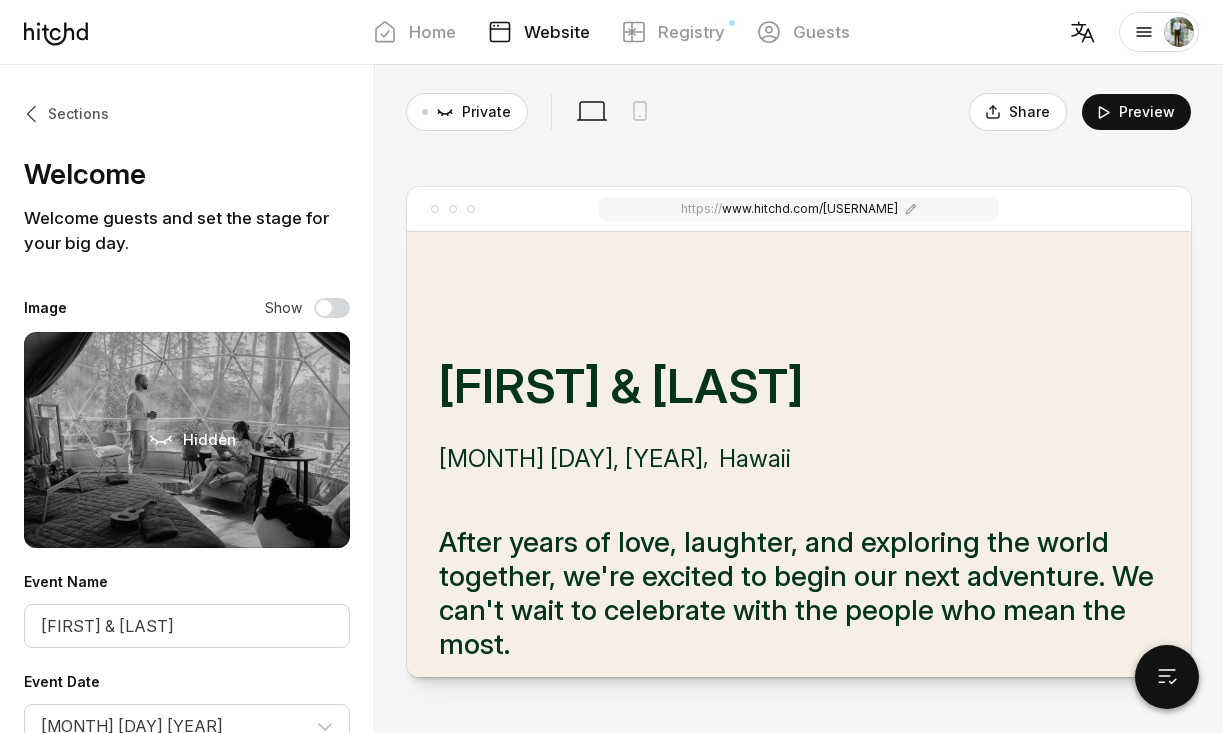 scroll, scrollTop: 0, scrollLeft: 0, axis: both 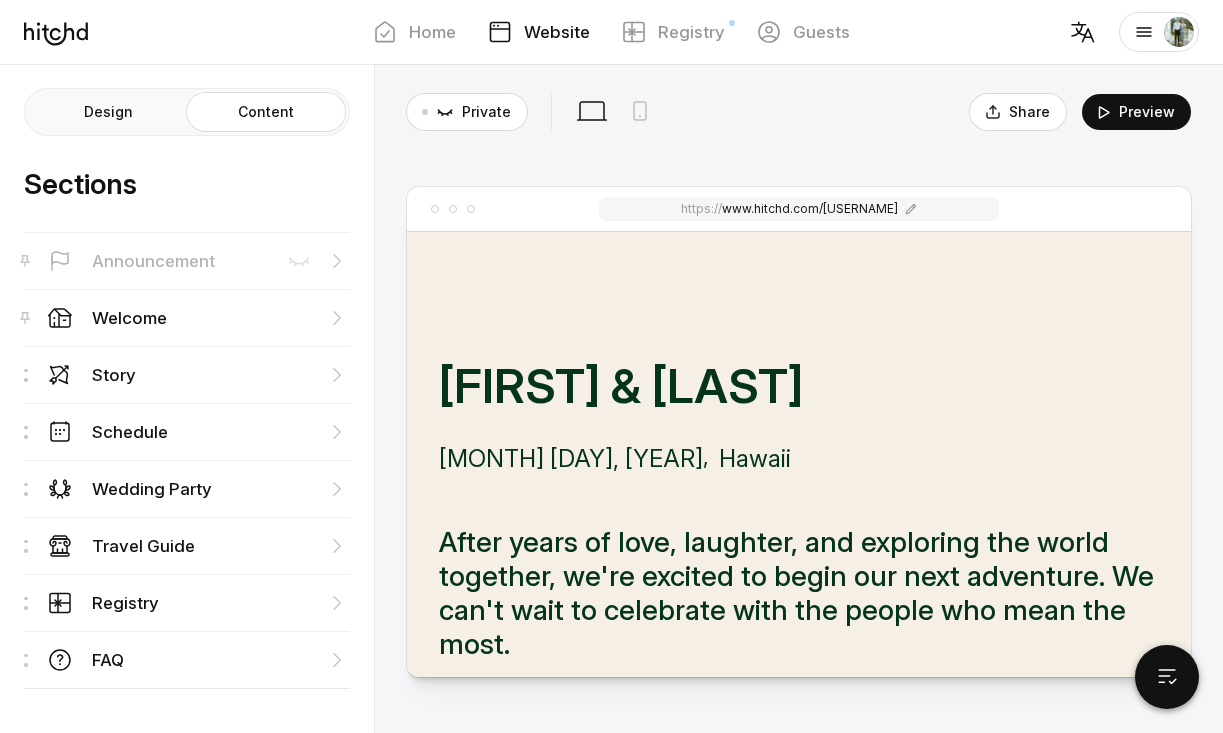 click on "Design" at bounding box center (108, 112) 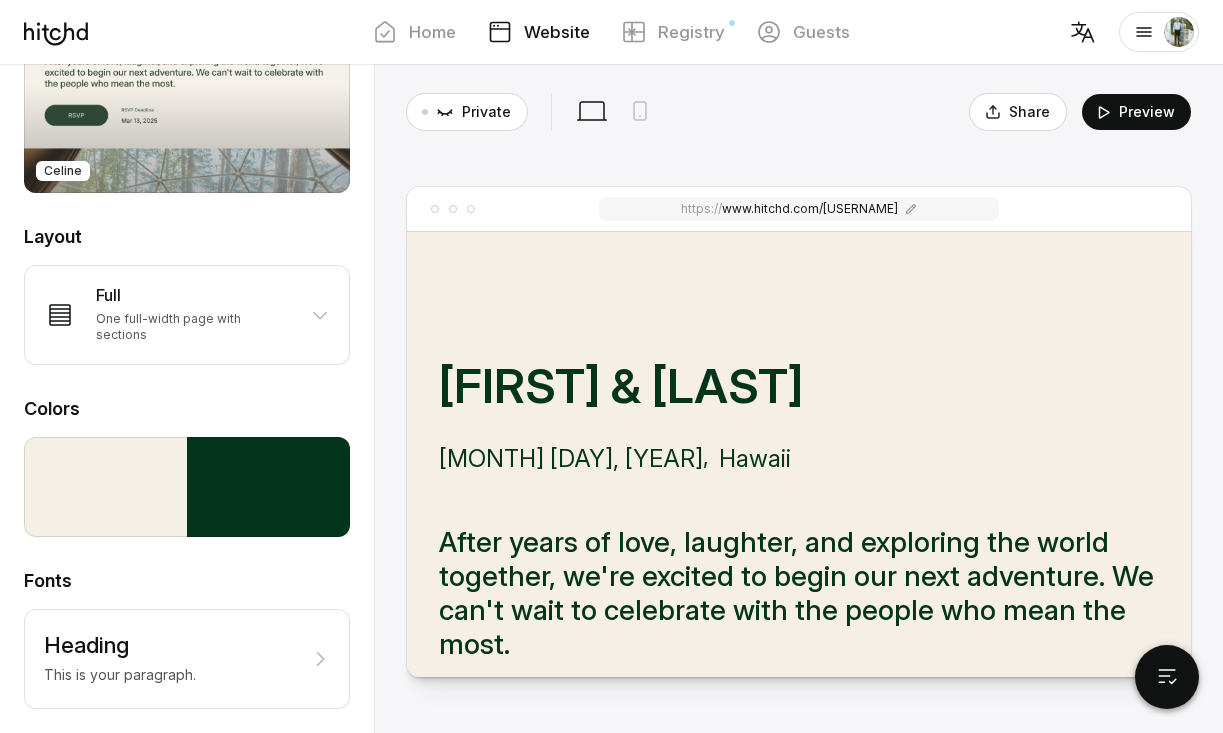 scroll, scrollTop: 231, scrollLeft: 0, axis: vertical 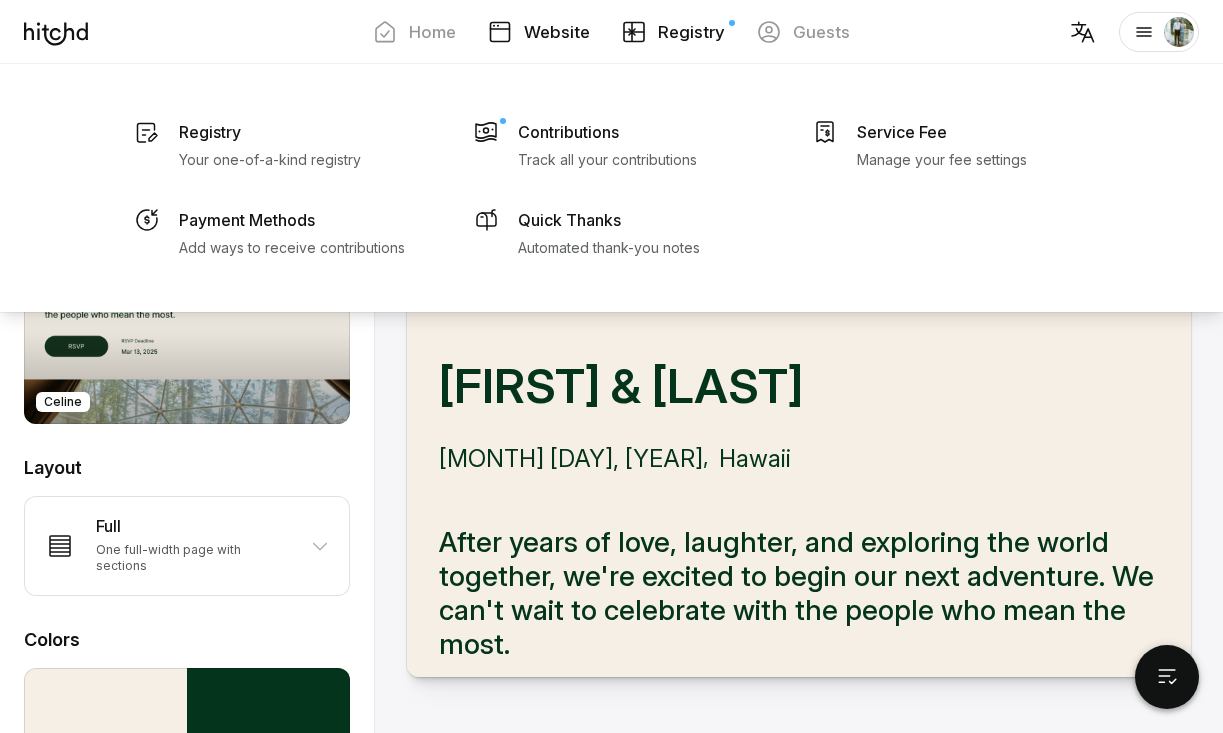 click on "Registry" at bounding box center [691, 32] 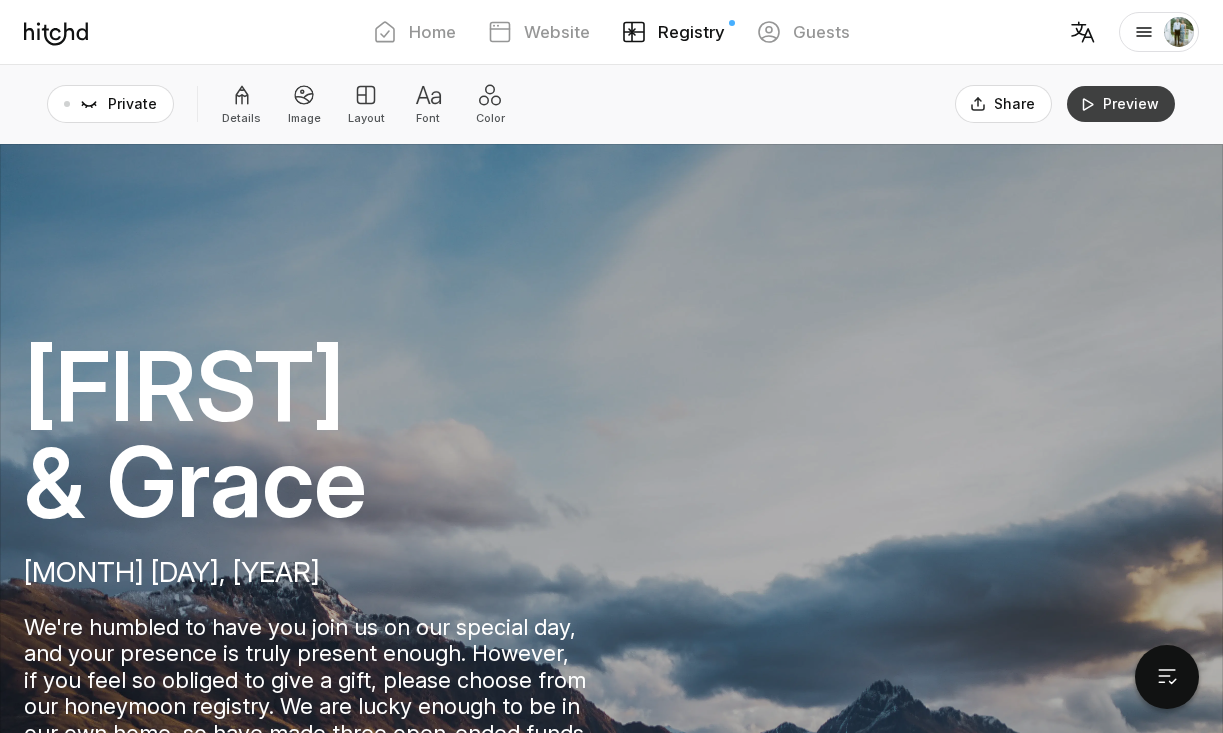 click on "Preview" at bounding box center [1121, 104] 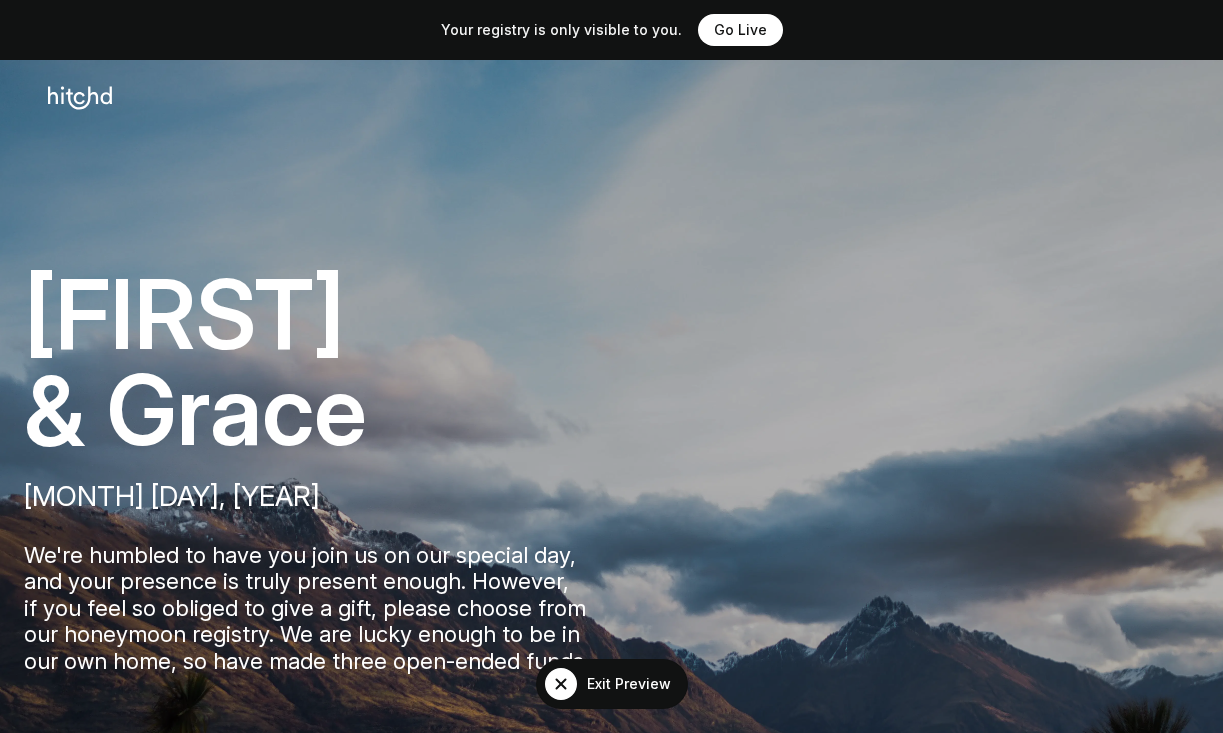 scroll, scrollTop: 0, scrollLeft: 0, axis: both 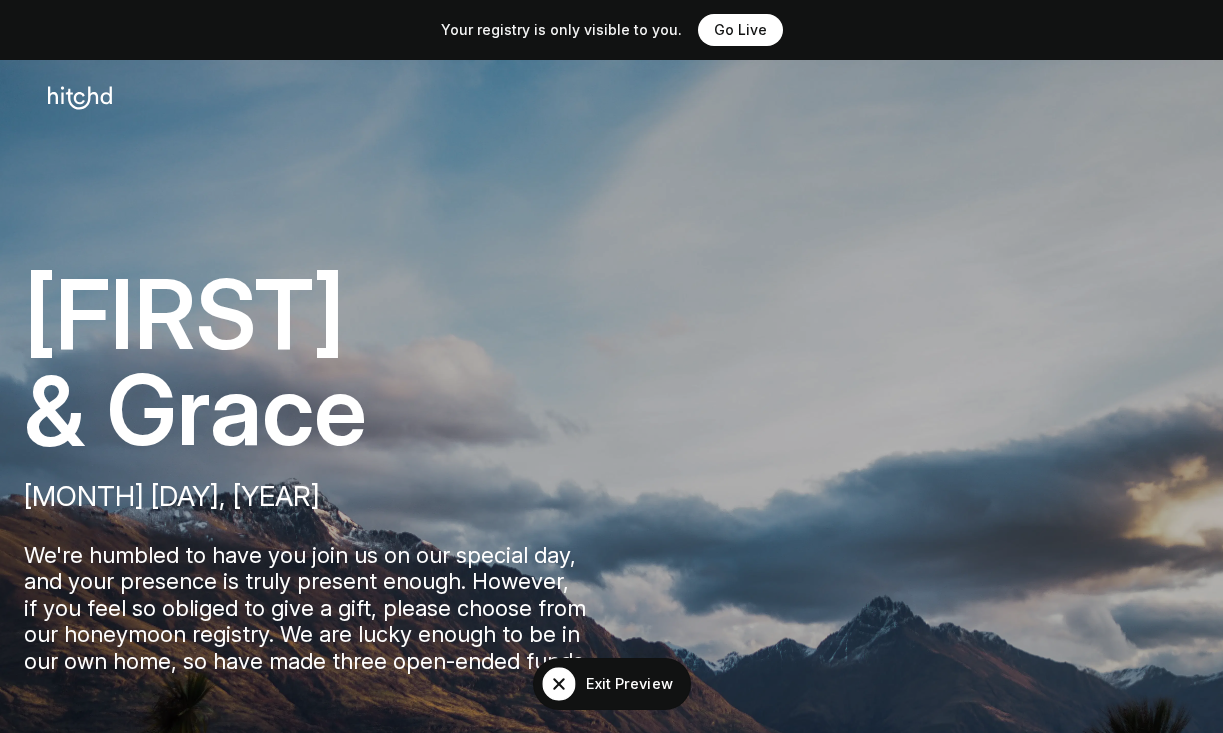 click on "Exit Preview" at bounding box center (611, 684) 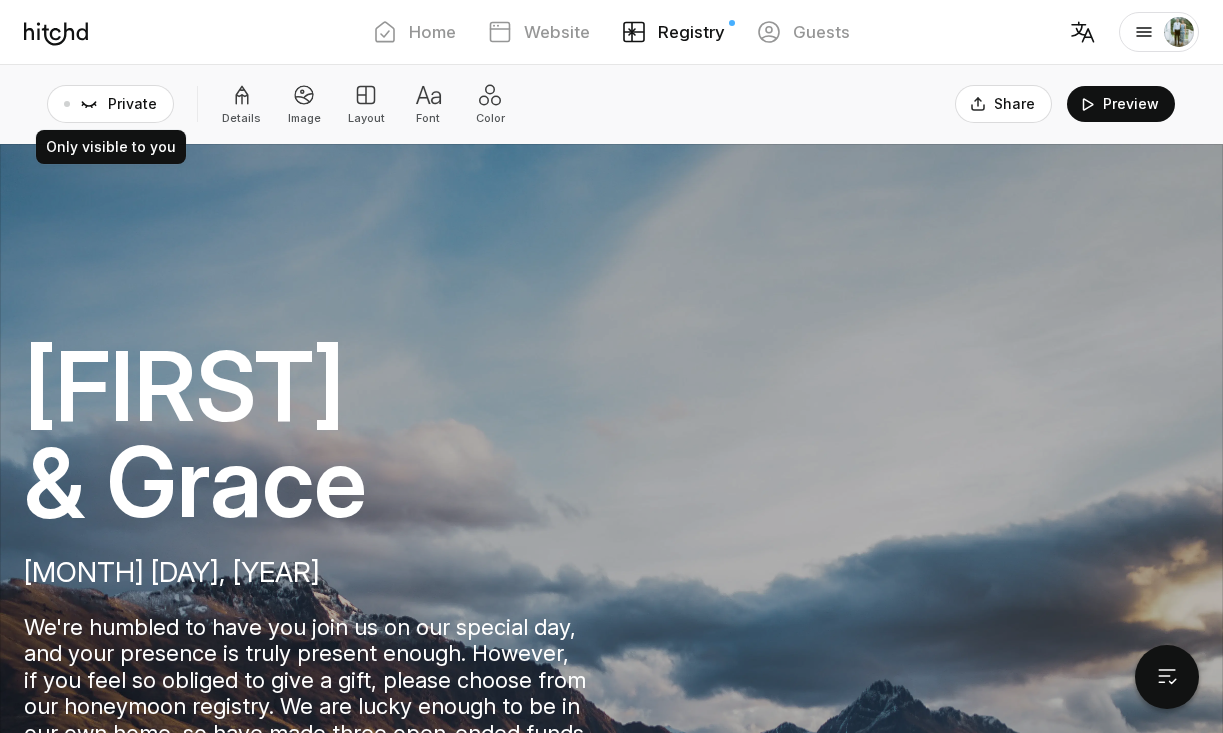 click on "Private" at bounding box center (110, 104) 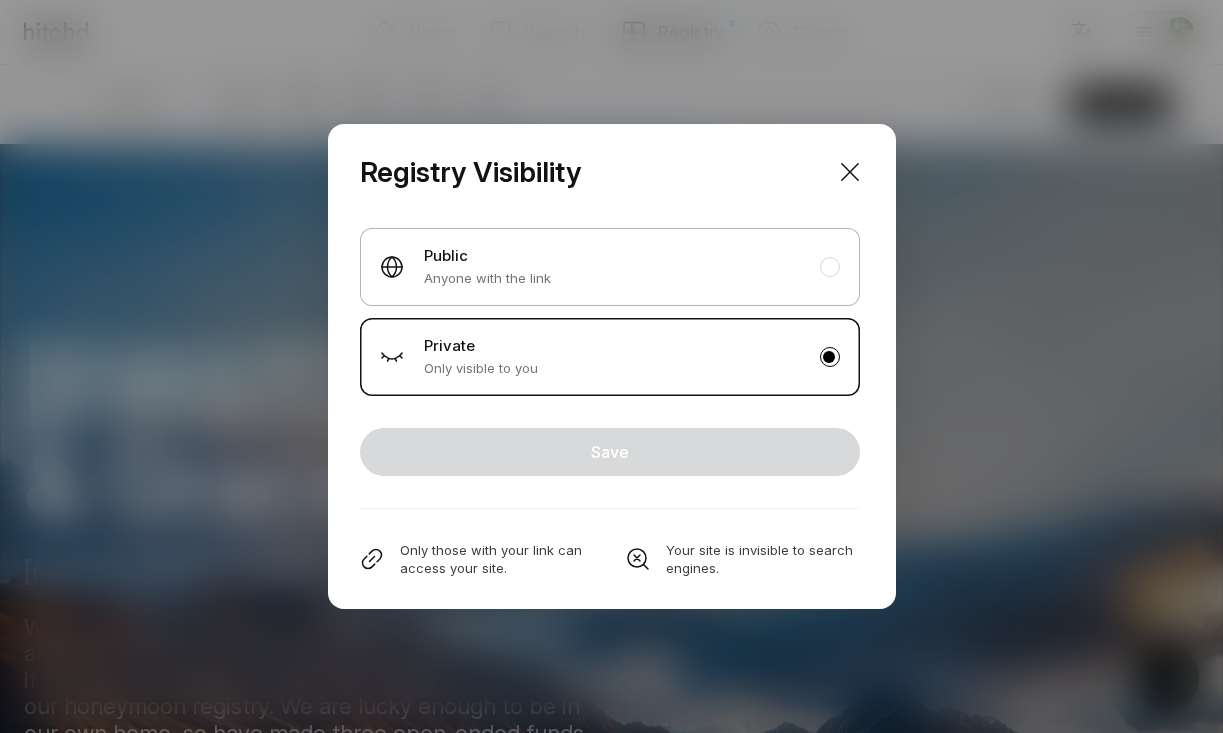 click on "Public
Anyone with the link" at bounding box center (487, 267) 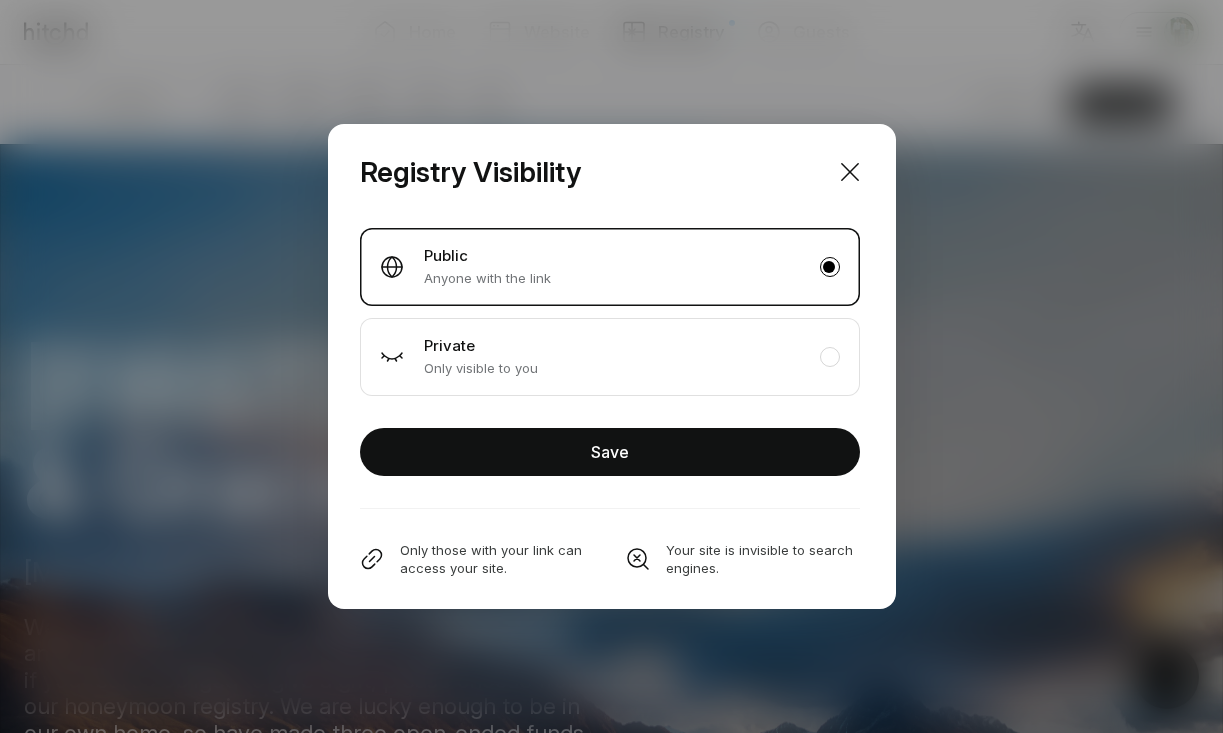 click on "Save" at bounding box center [610, 452] 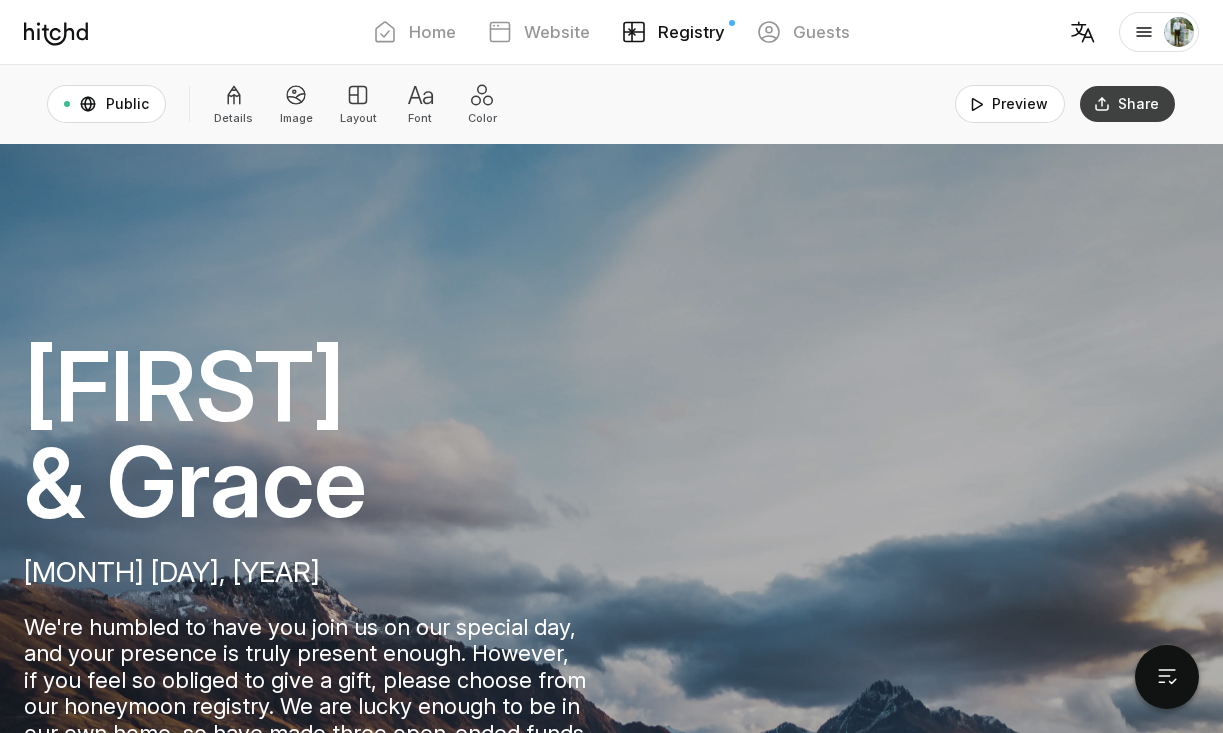 click on "Share" at bounding box center [1127, 104] 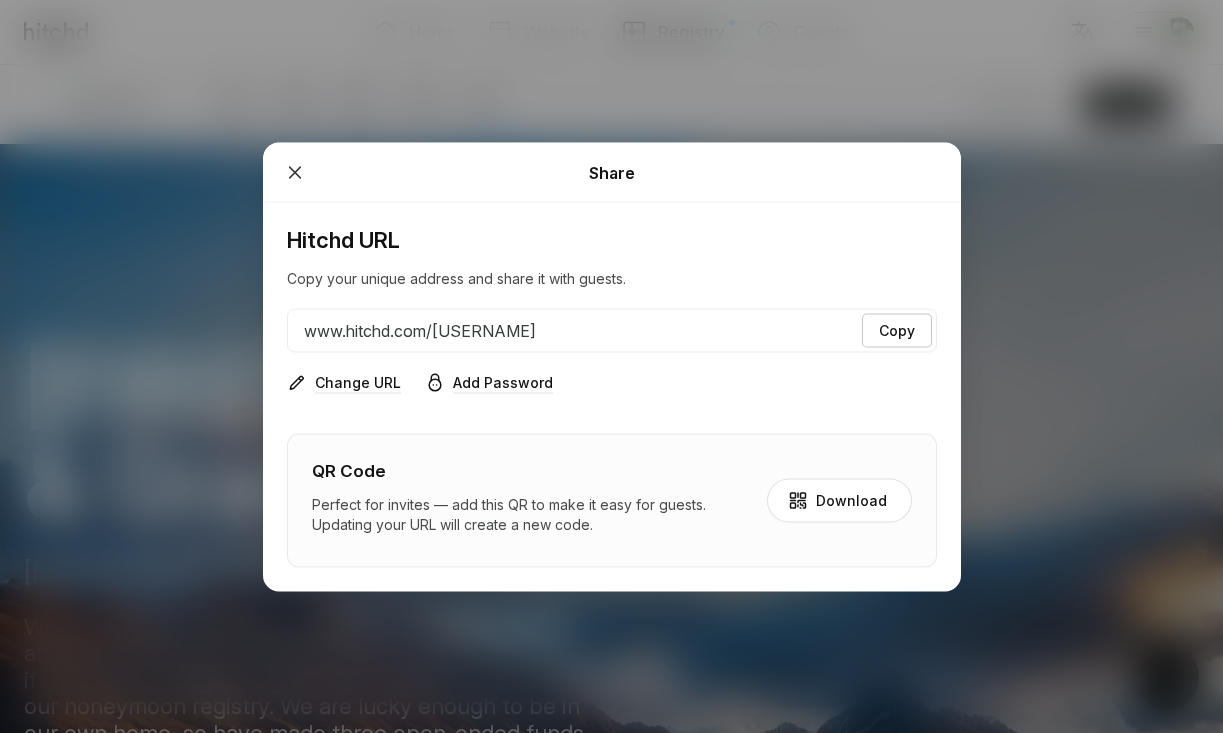 click on "Copy" at bounding box center (897, 330) 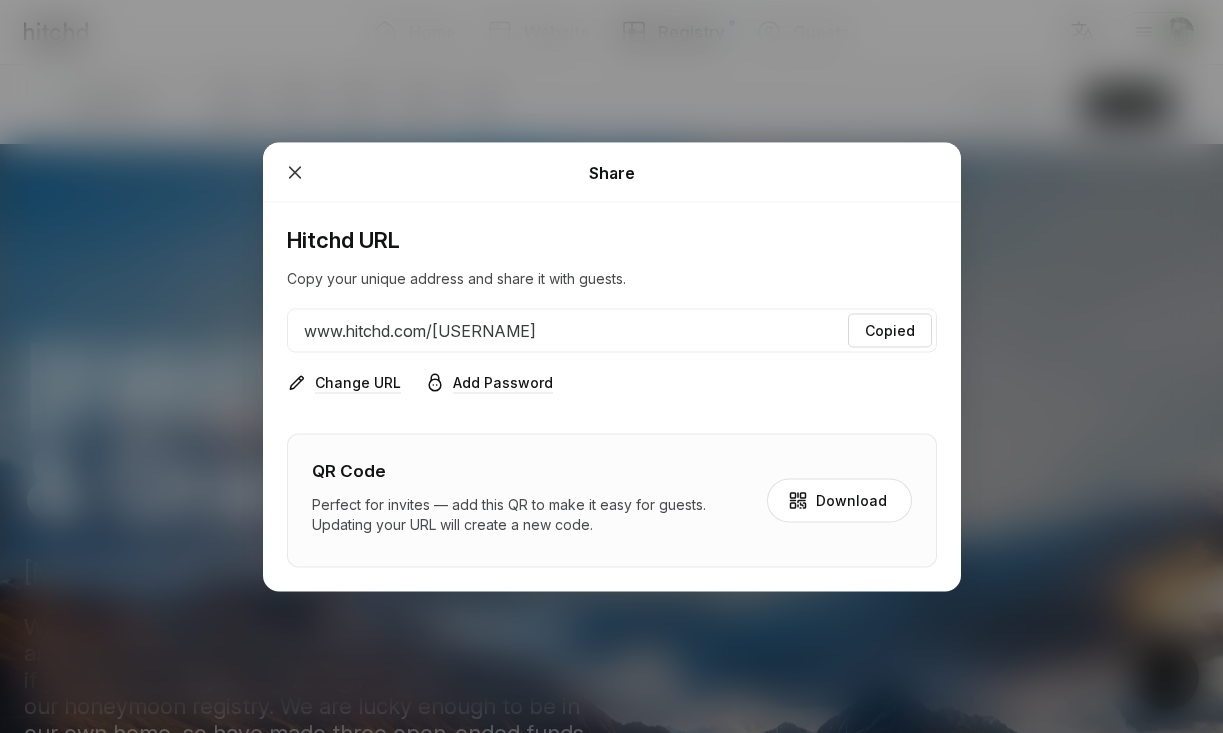 click at bounding box center (295, 172) 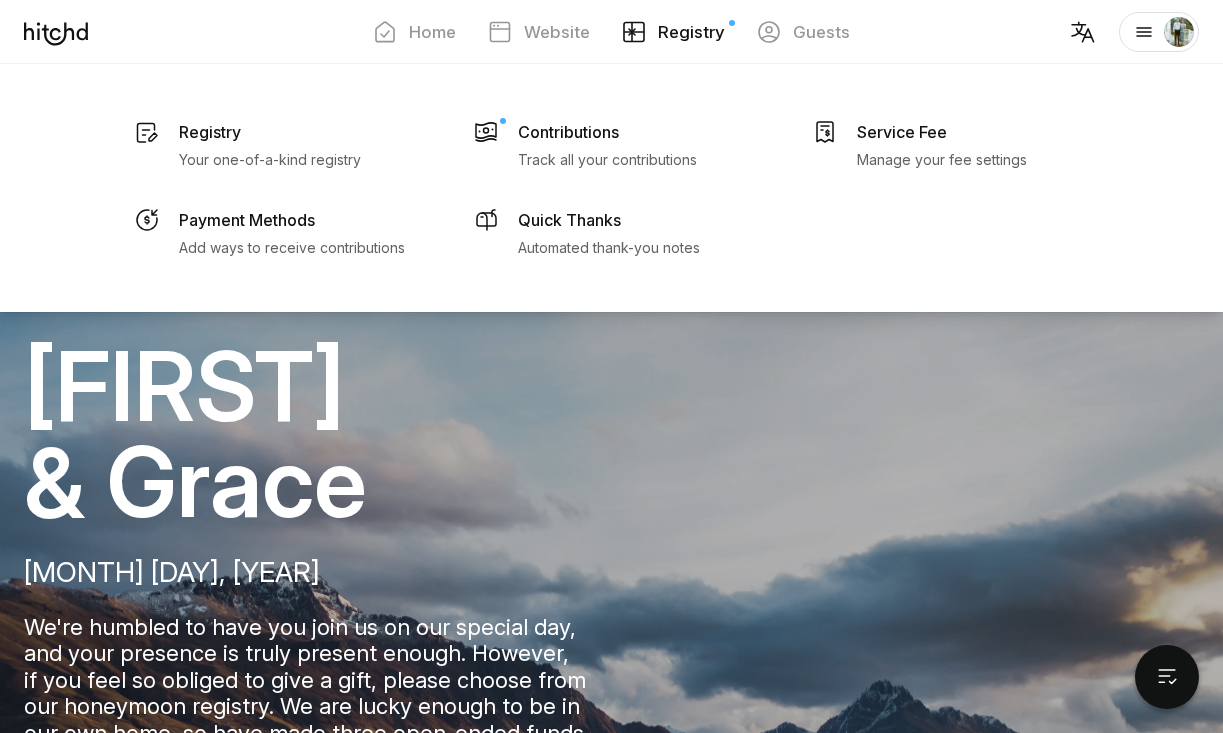 click on "Registry" at bounding box center (691, 32) 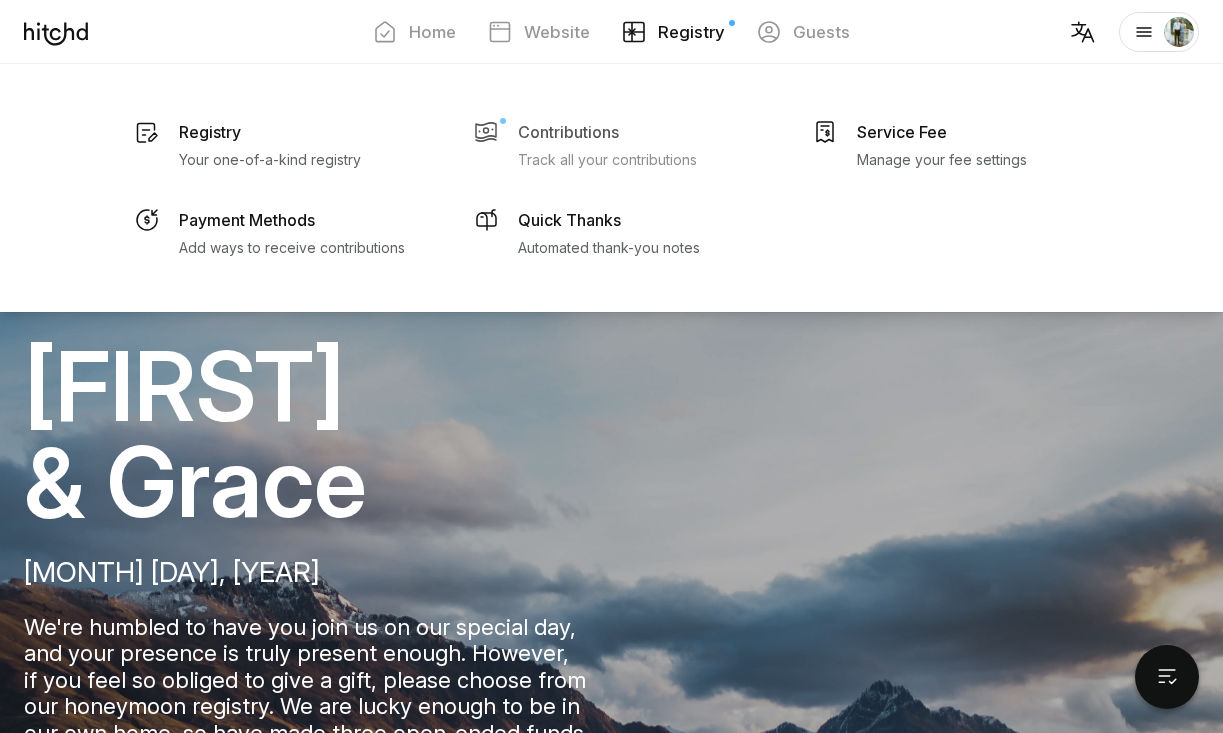 click on "Contributions" at bounding box center (210, 132) 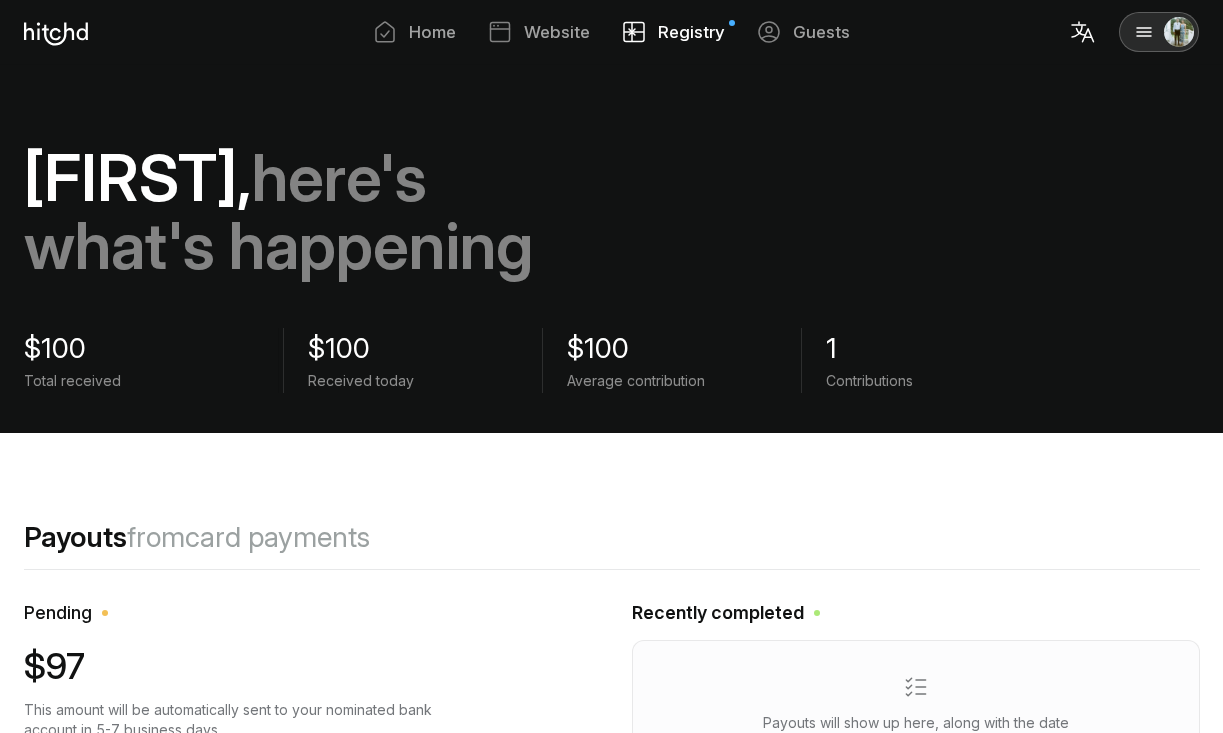 scroll, scrollTop: 0, scrollLeft: 0, axis: both 